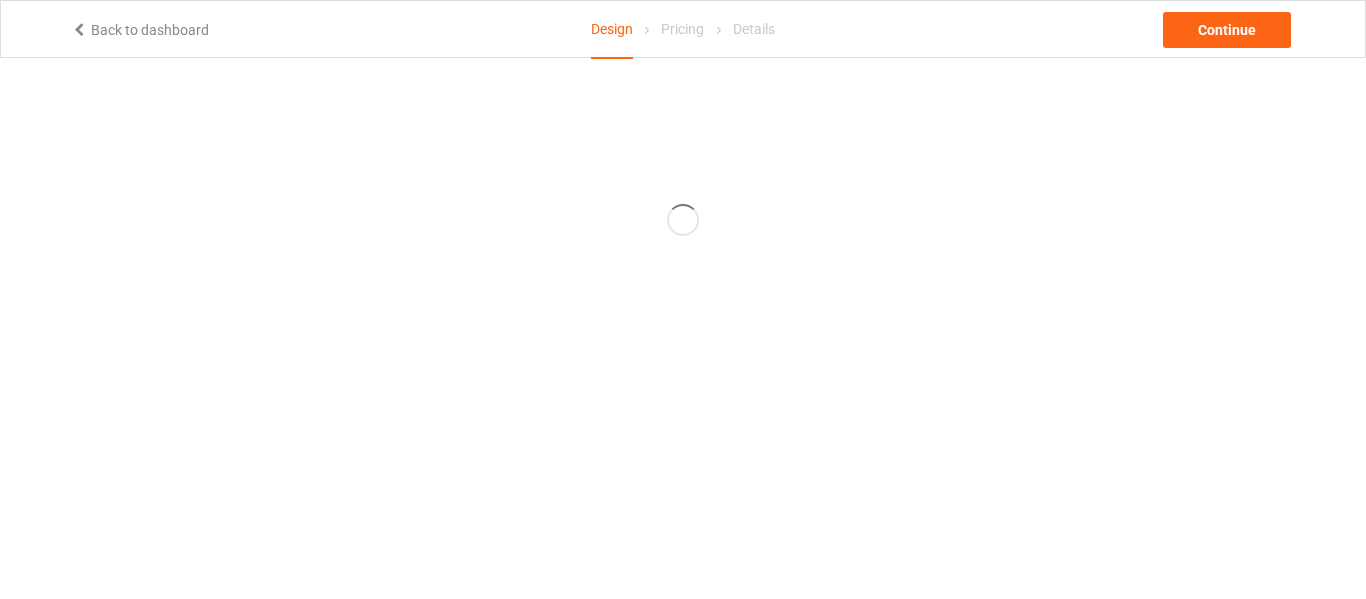 scroll, scrollTop: 0, scrollLeft: 0, axis: both 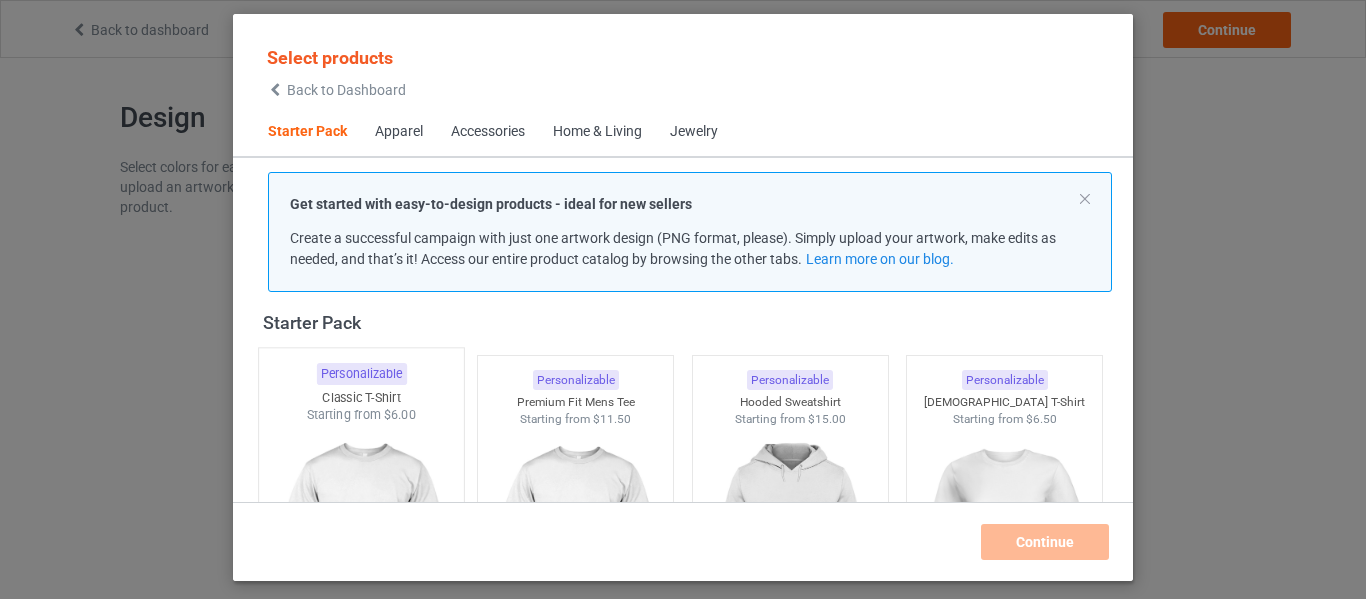 click at bounding box center [361, 541] 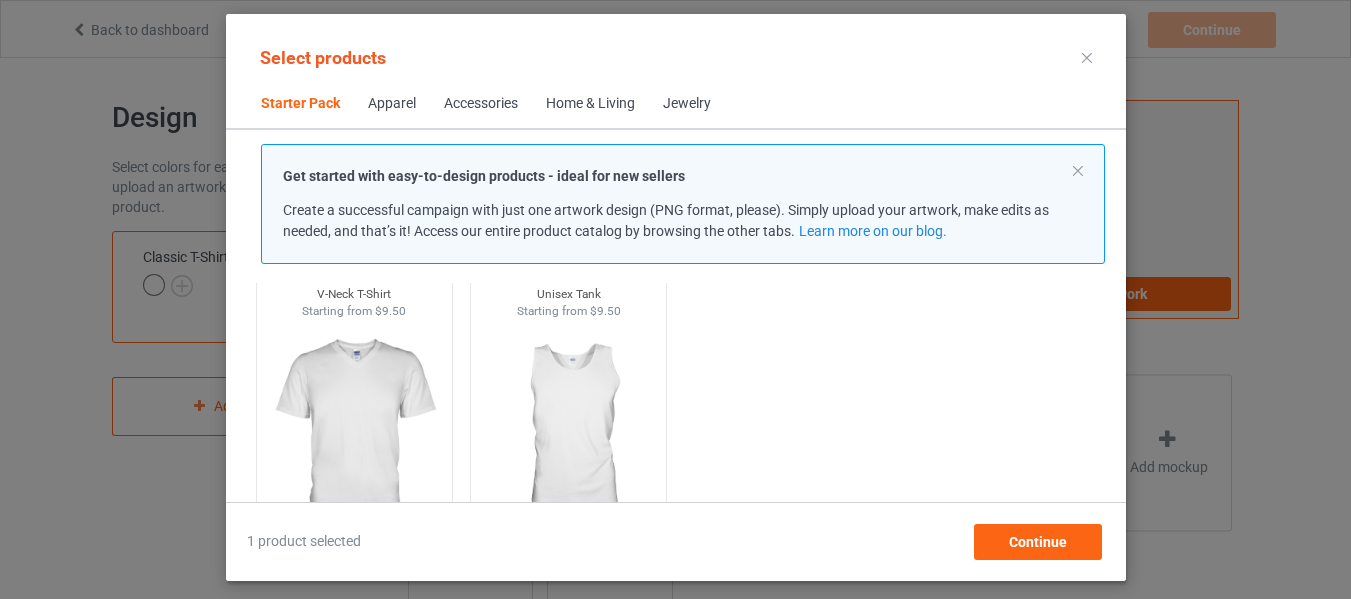 scroll, scrollTop: 326, scrollLeft: 0, axis: vertical 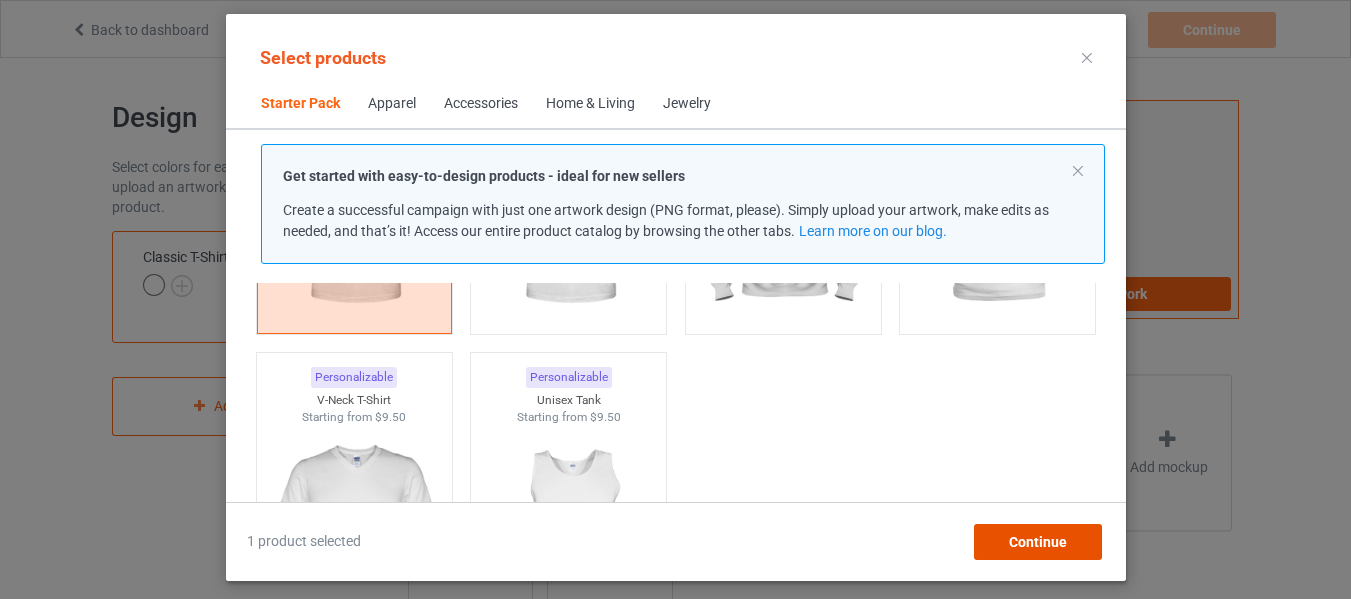 click on "Continue" at bounding box center (1037, 542) 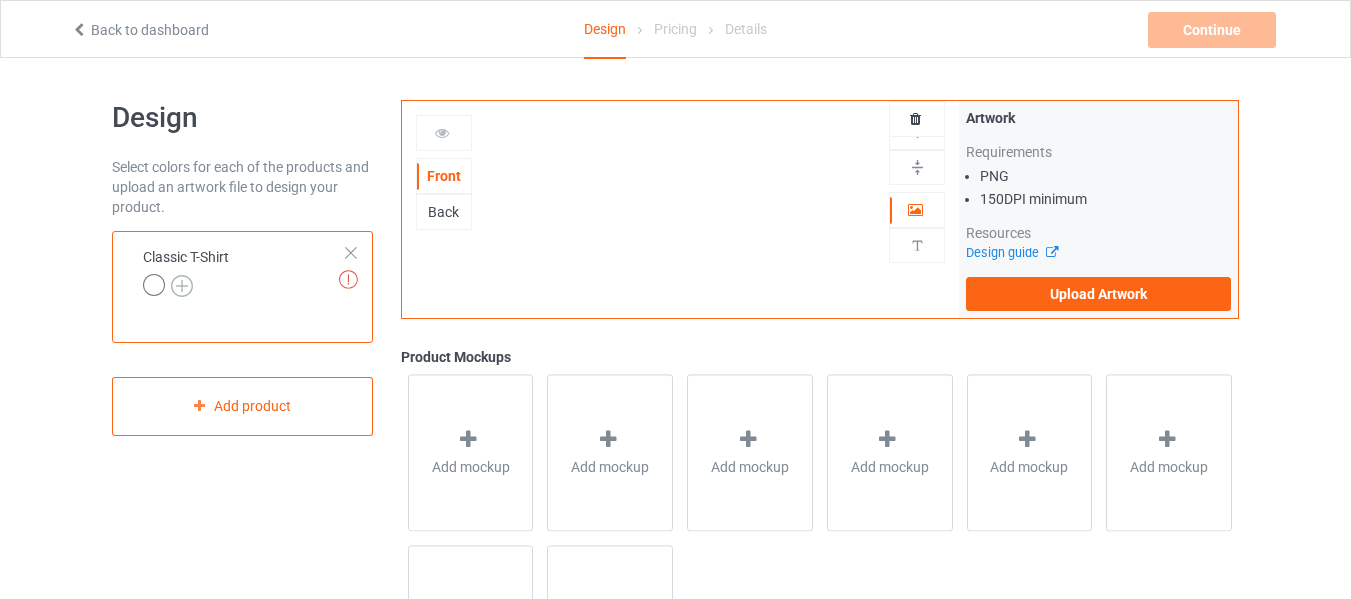 click at bounding box center (182, 286) 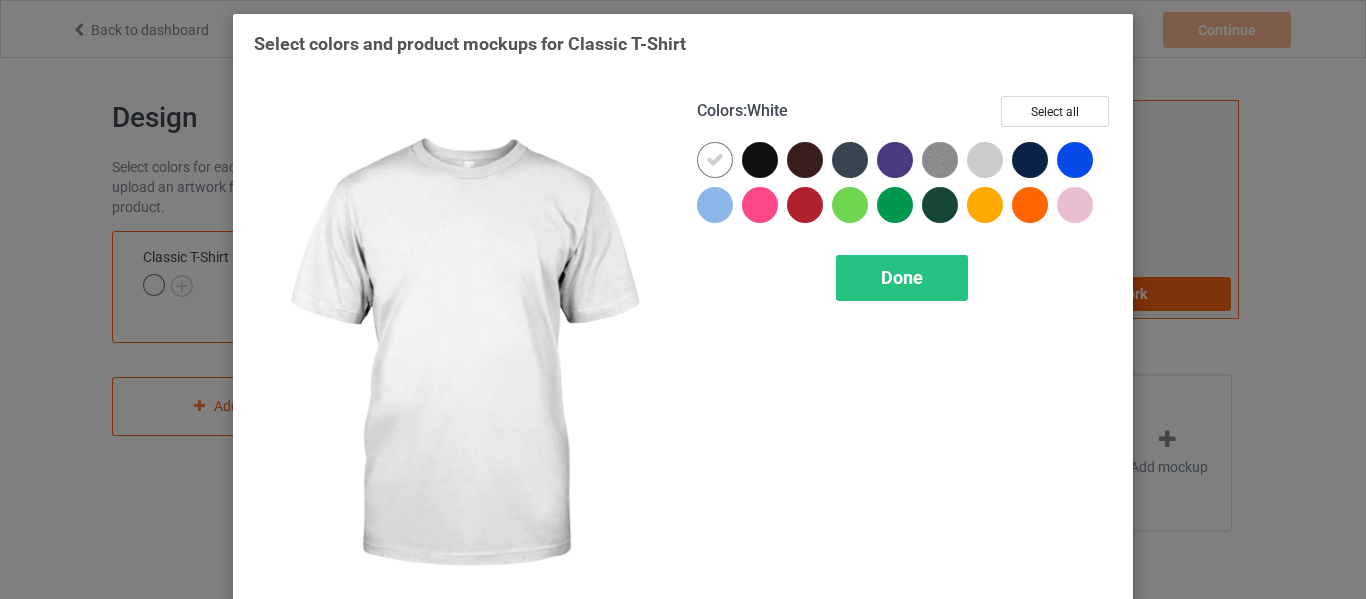 drag, startPoint x: 696, startPoint y: 164, endPoint x: 737, endPoint y: 159, distance: 41.303753 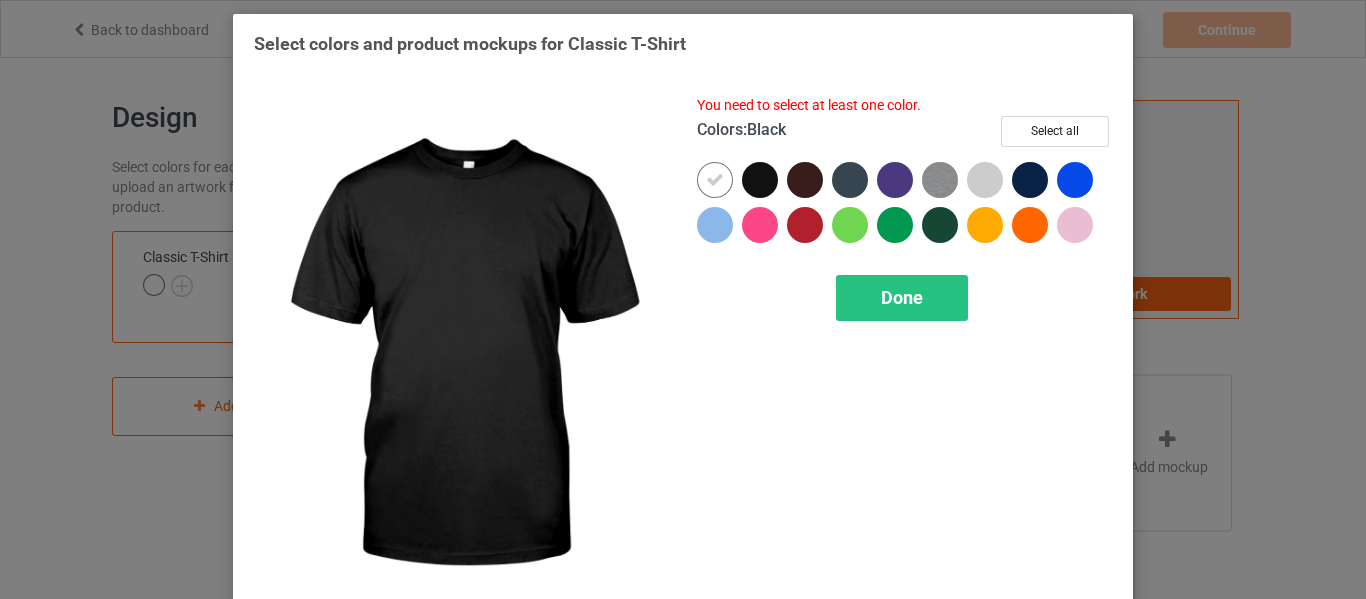 click at bounding box center (760, 180) 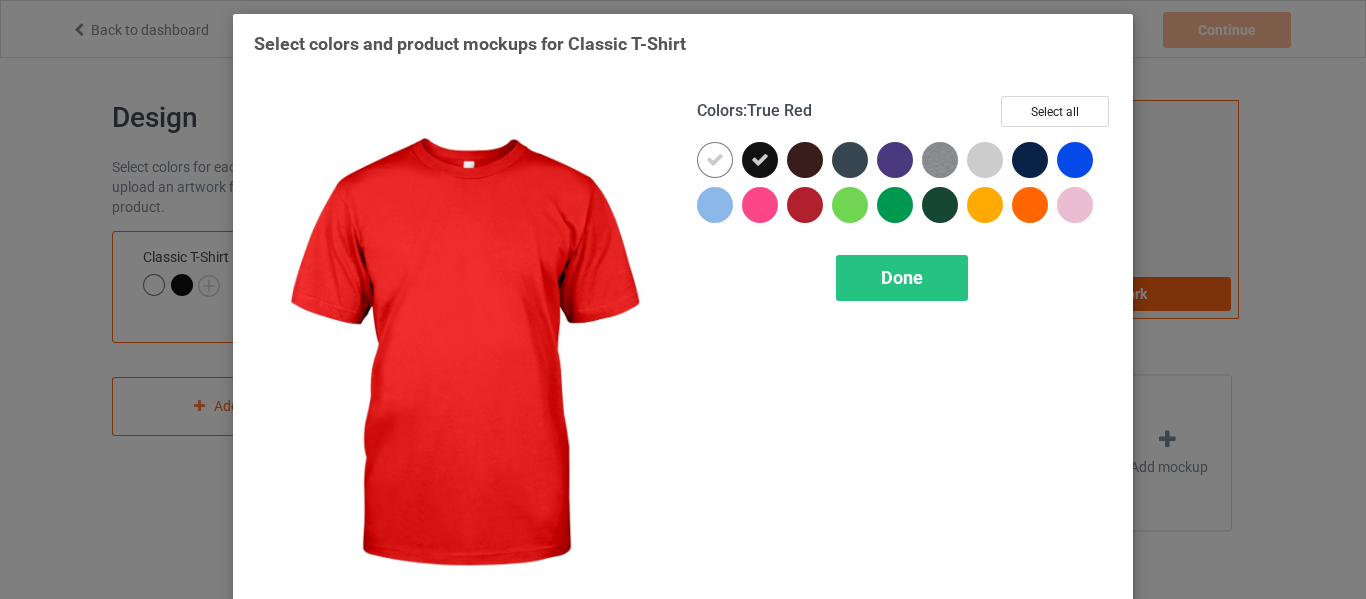 click at bounding box center (805, 205) 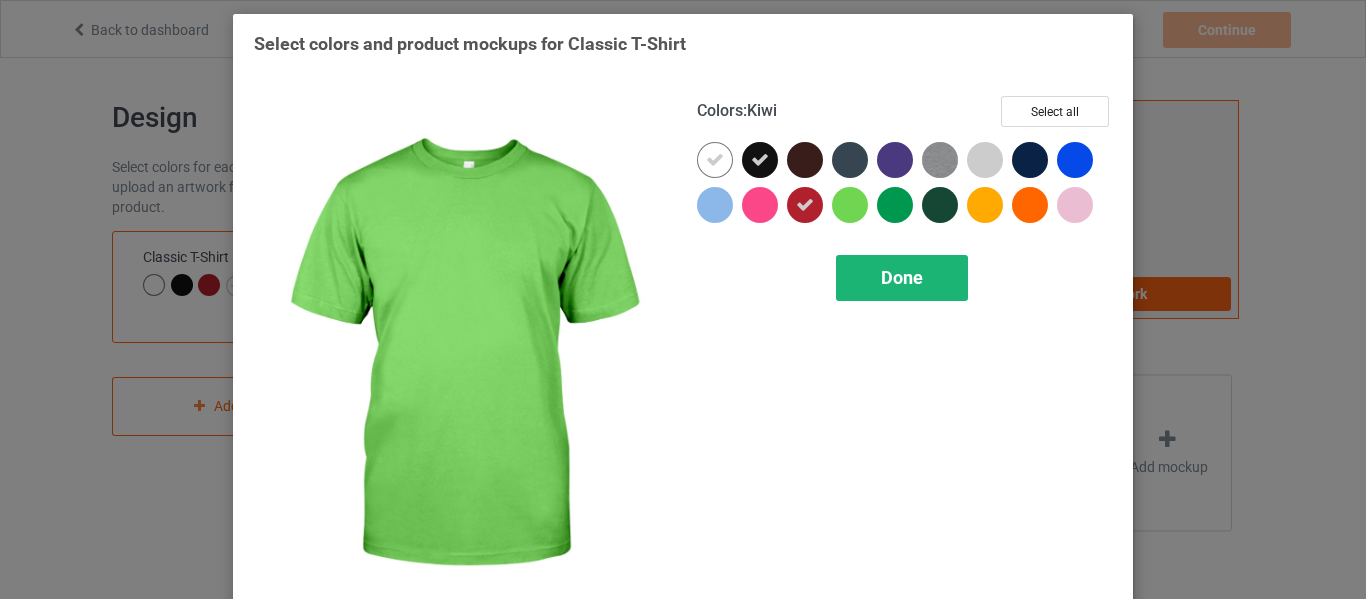 click on "Done" at bounding box center (902, 277) 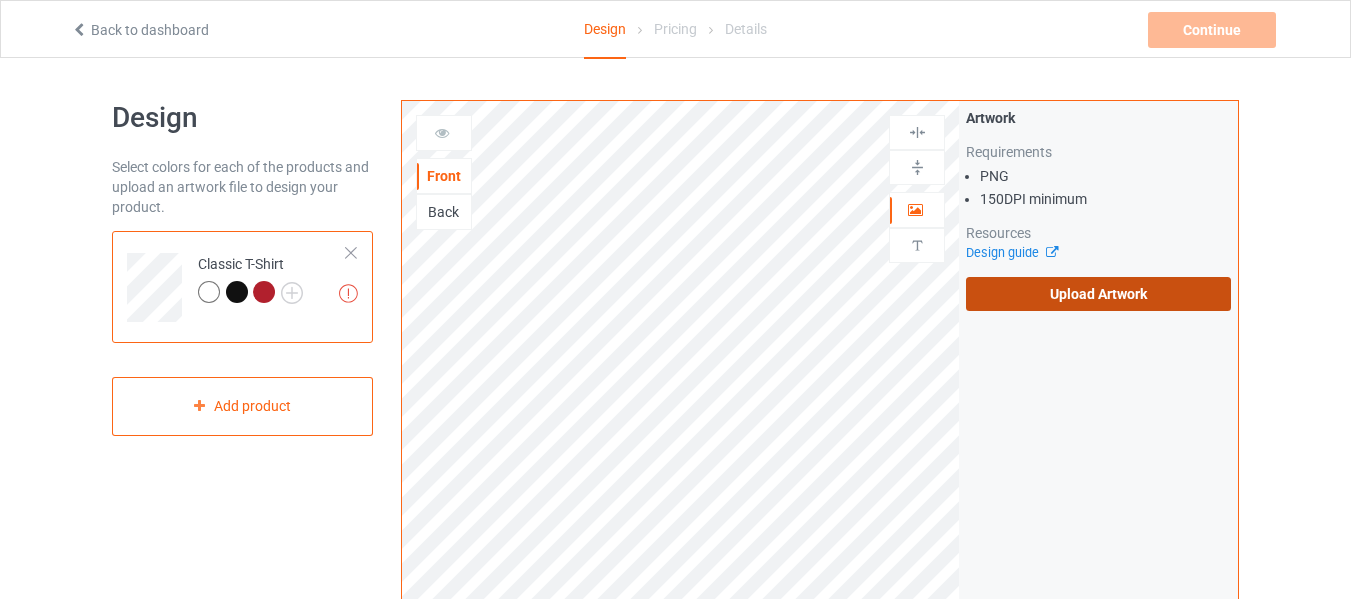 click on "Upload Artwork" at bounding box center [1098, 294] 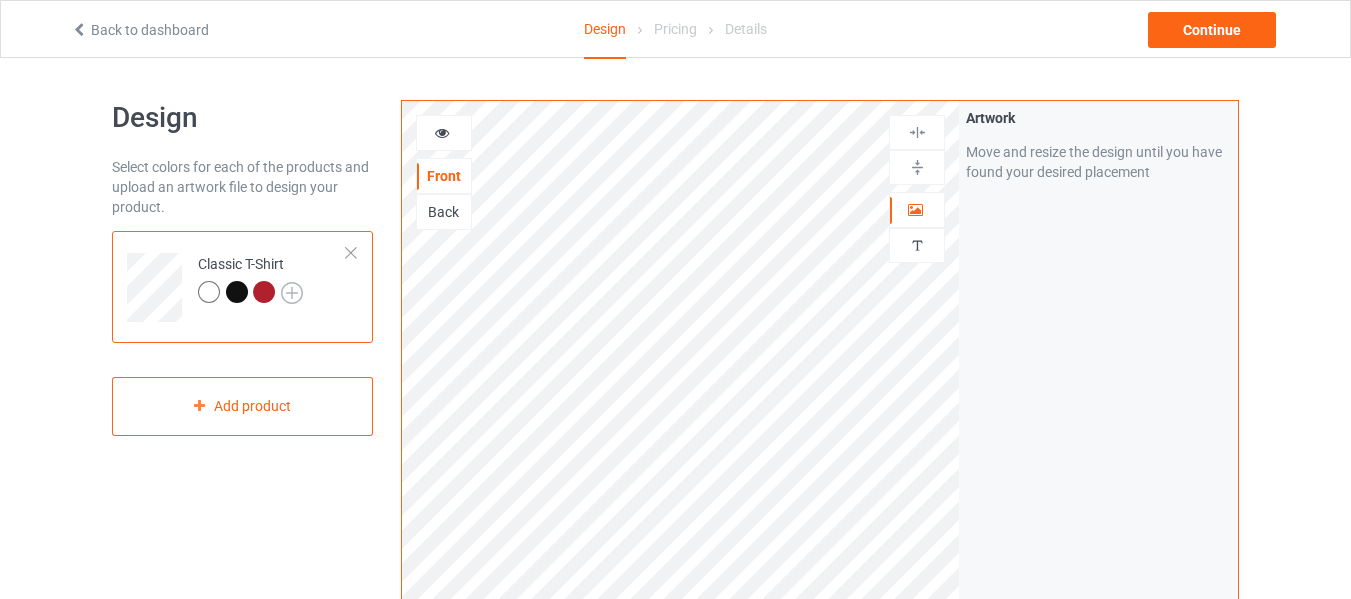 click at bounding box center (292, 293) 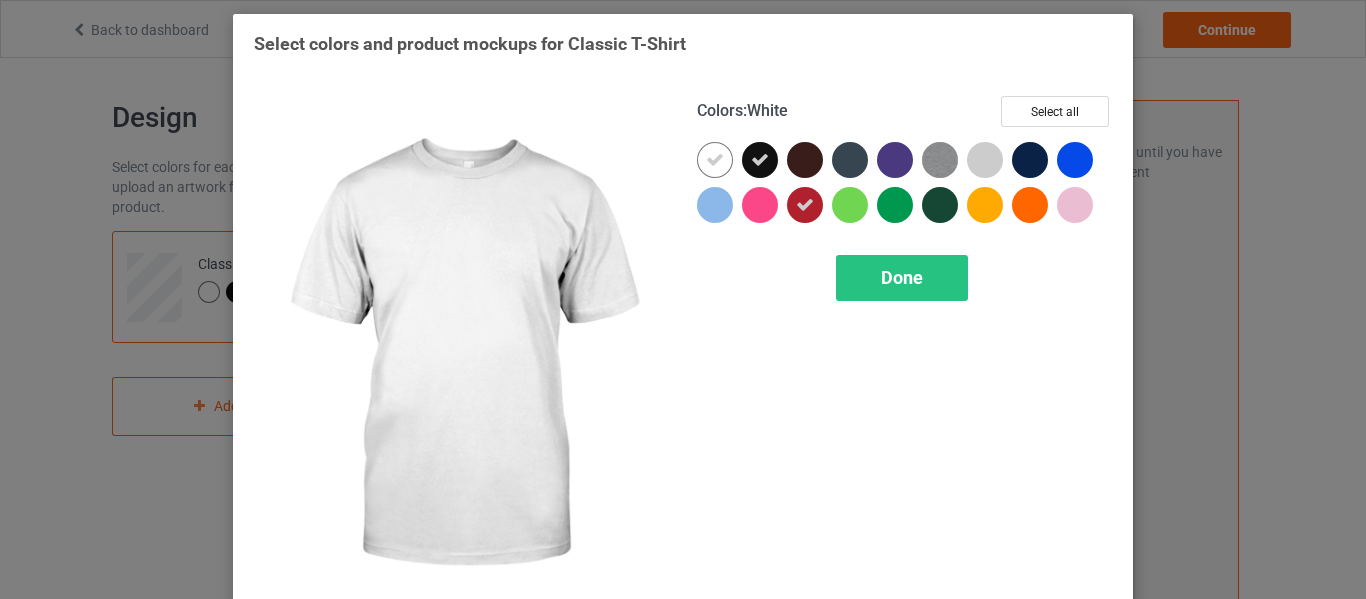click at bounding box center (715, 160) 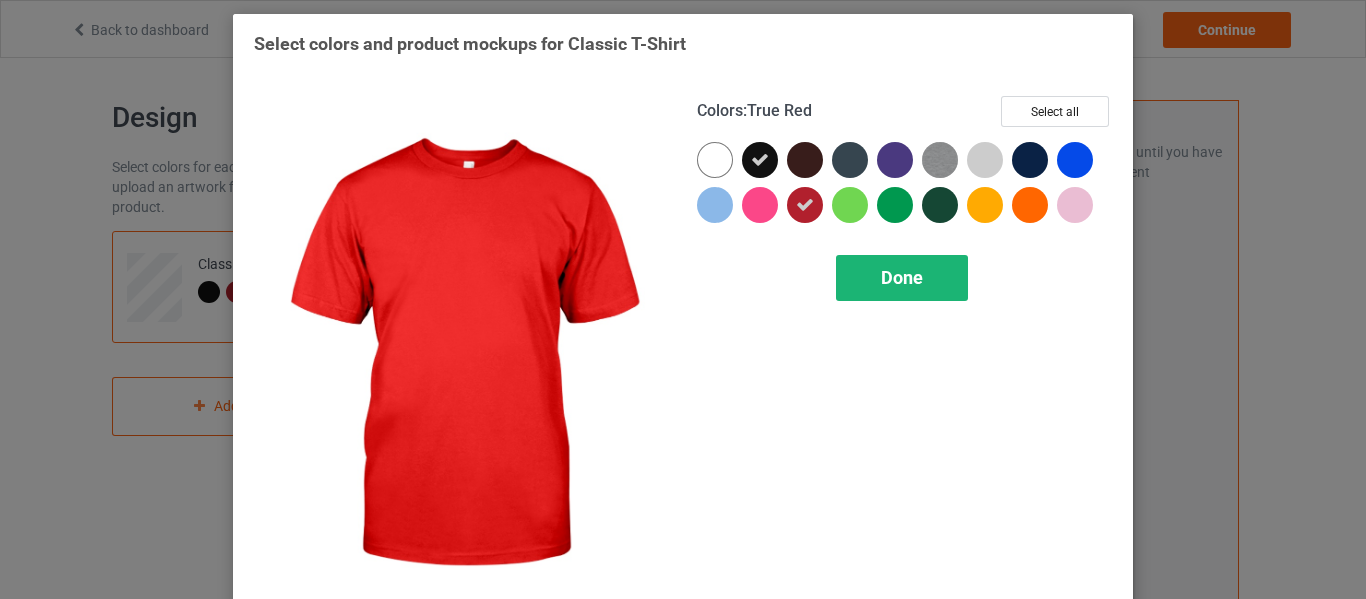 click on "Done" at bounding box center (902, 278) 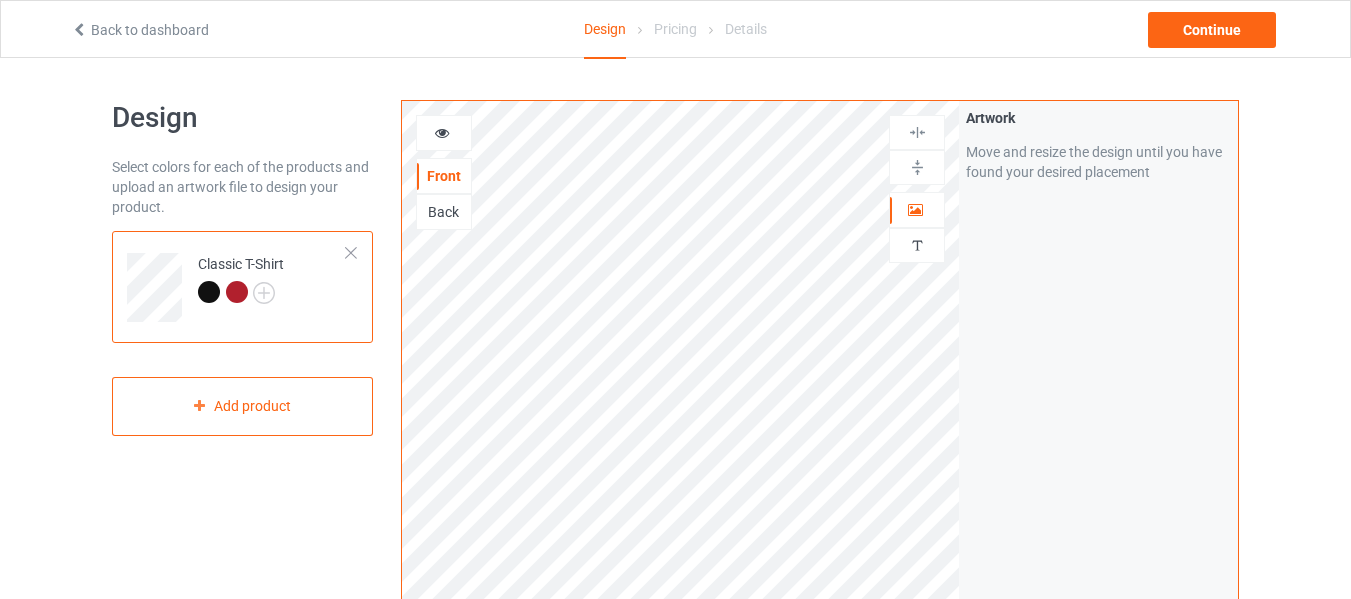 click at bounding box center [209, 292] 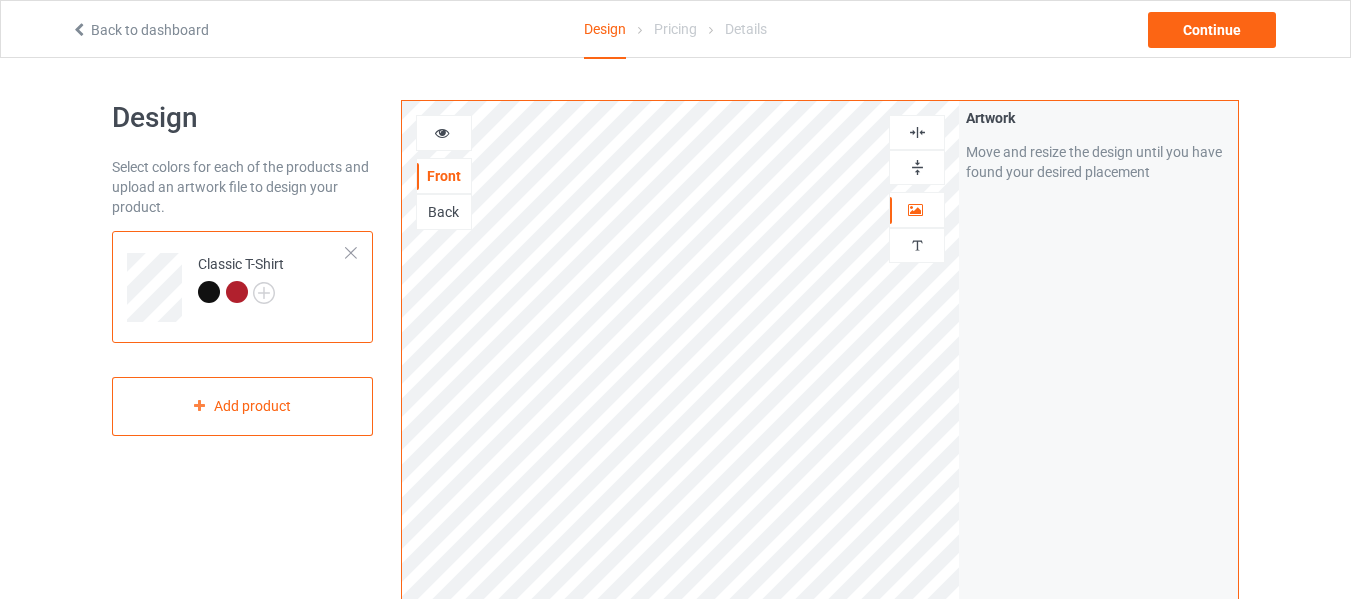 click on "Back" at bounding box center [444, 212] 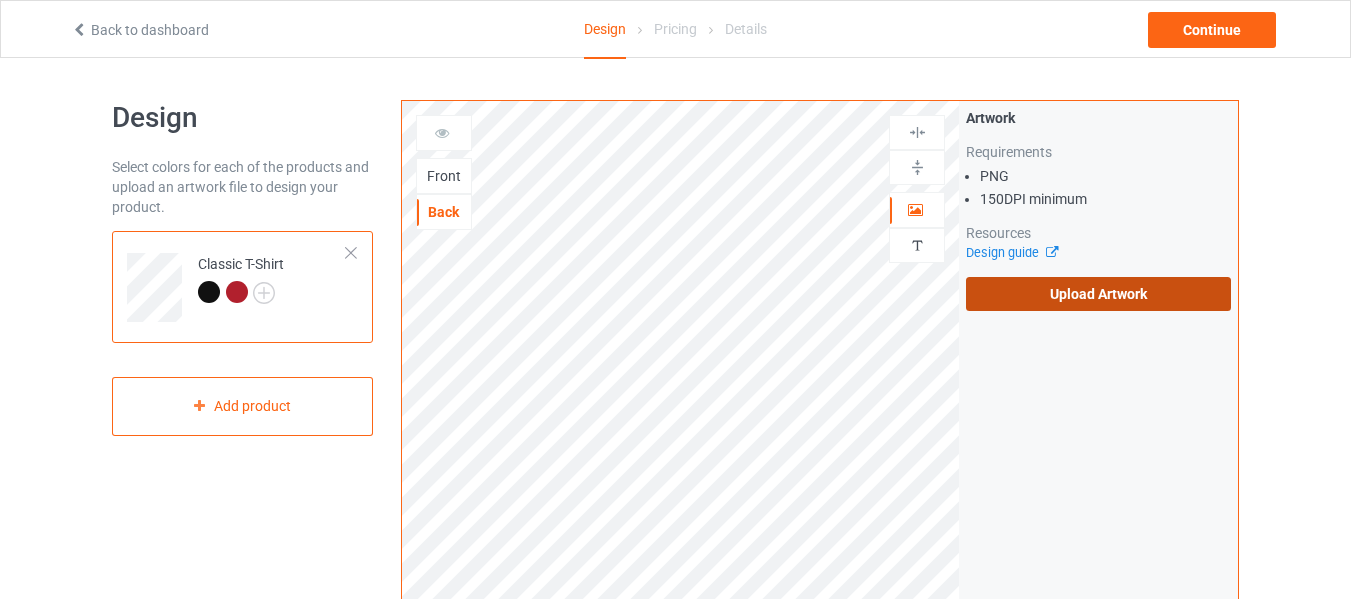 click on "Upload Artwork" at bounding box center [1098, 294] 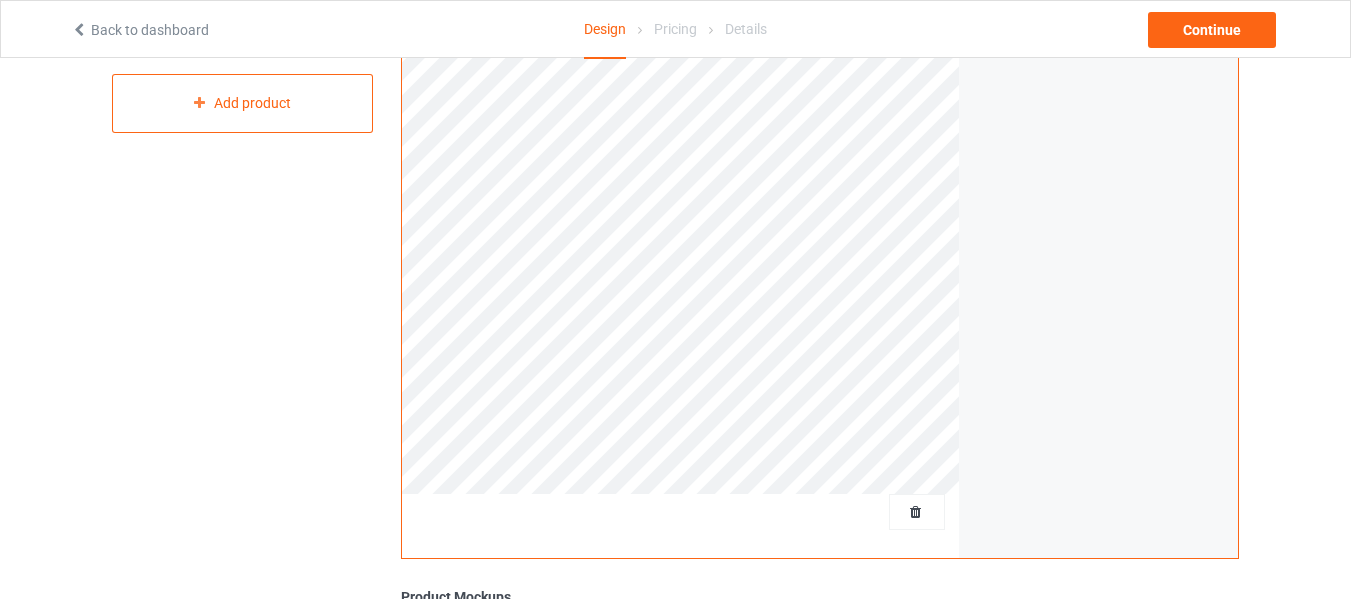 scroll, scrollTop: 100, scrollLeft: 0, axis: vertical 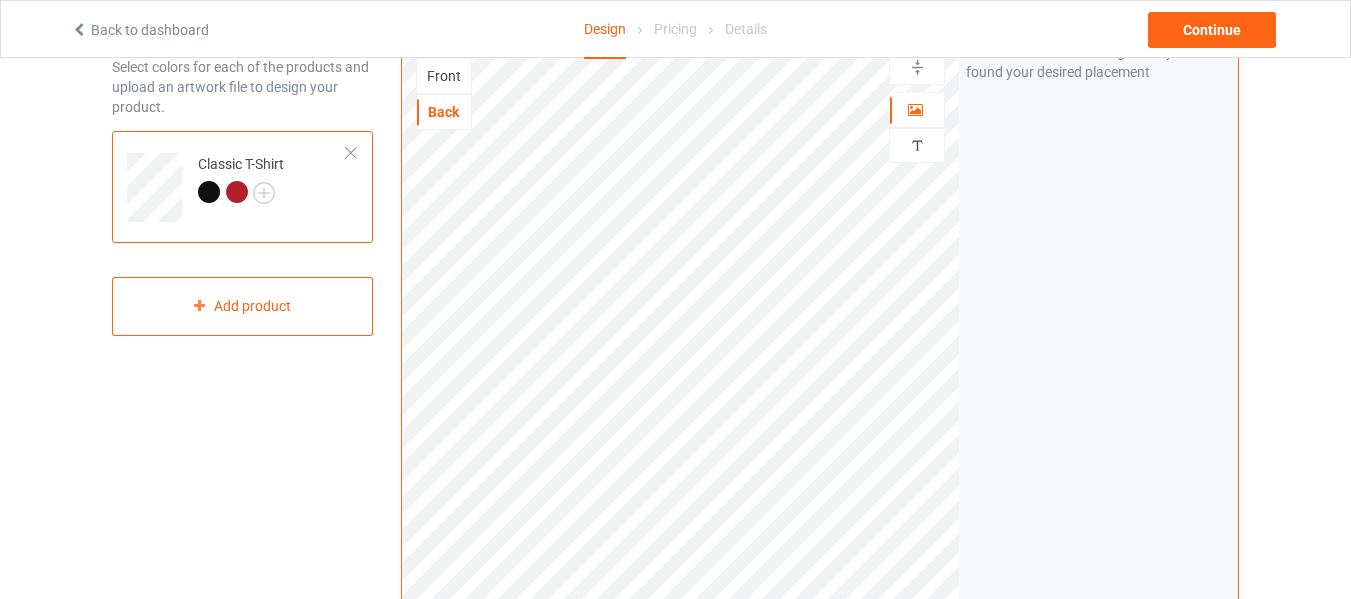 click on "Front" at bounding box center (444, 76) 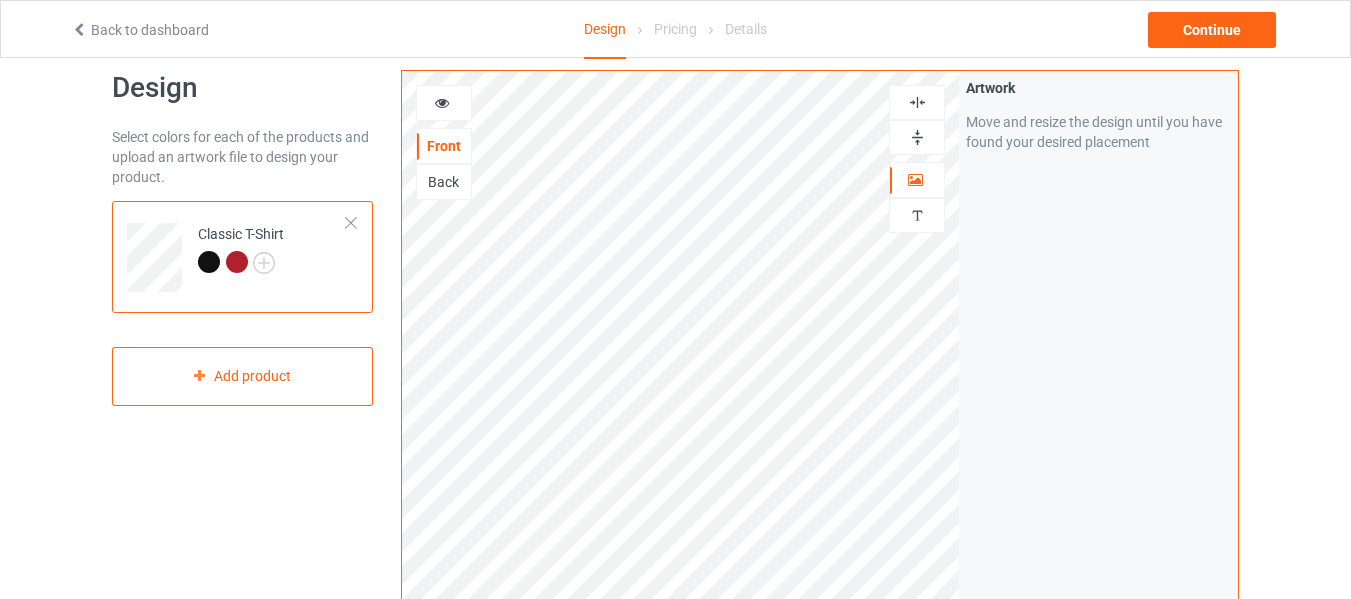 scroll, scrollTop: 0, scrollLeft: 0, axis: both 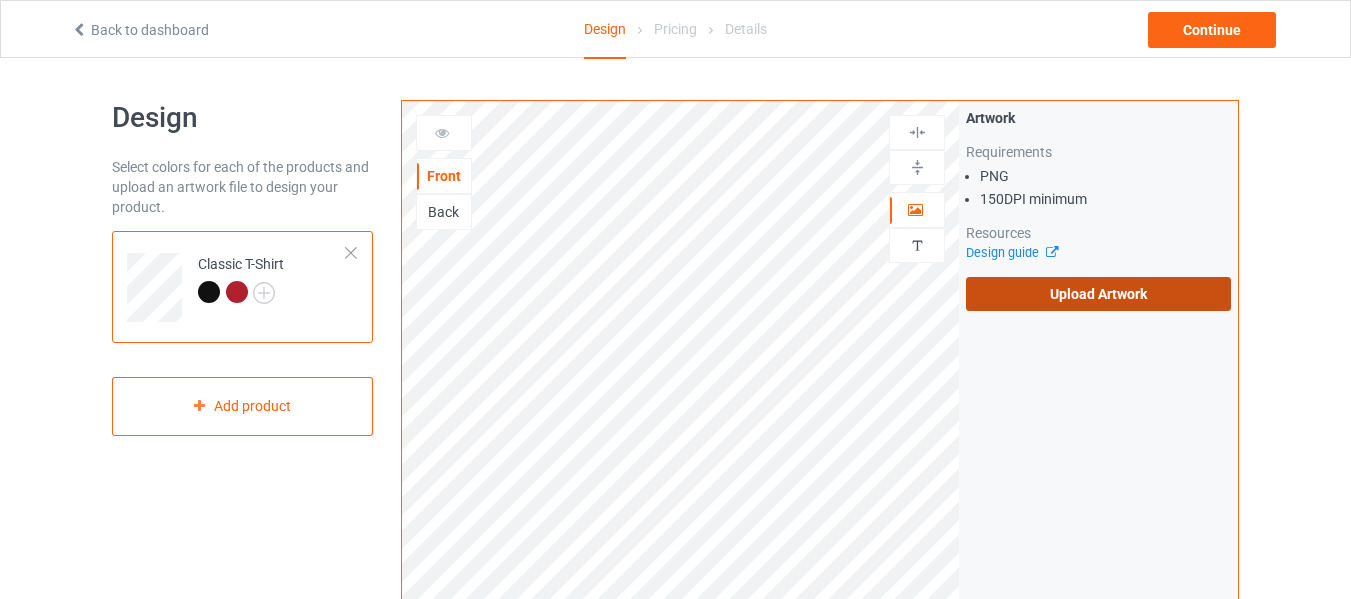 click on "Upload Artwork" at bounding box center (1098, 294) 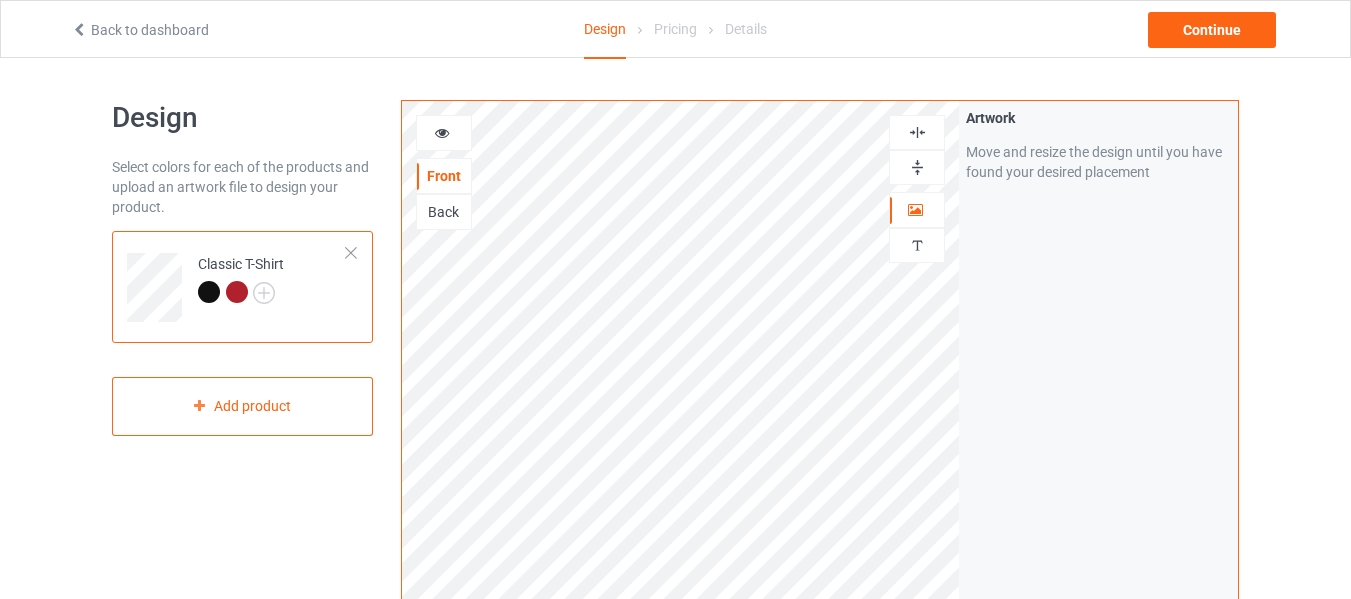 click on "Back" at bounding box center [444, 212] 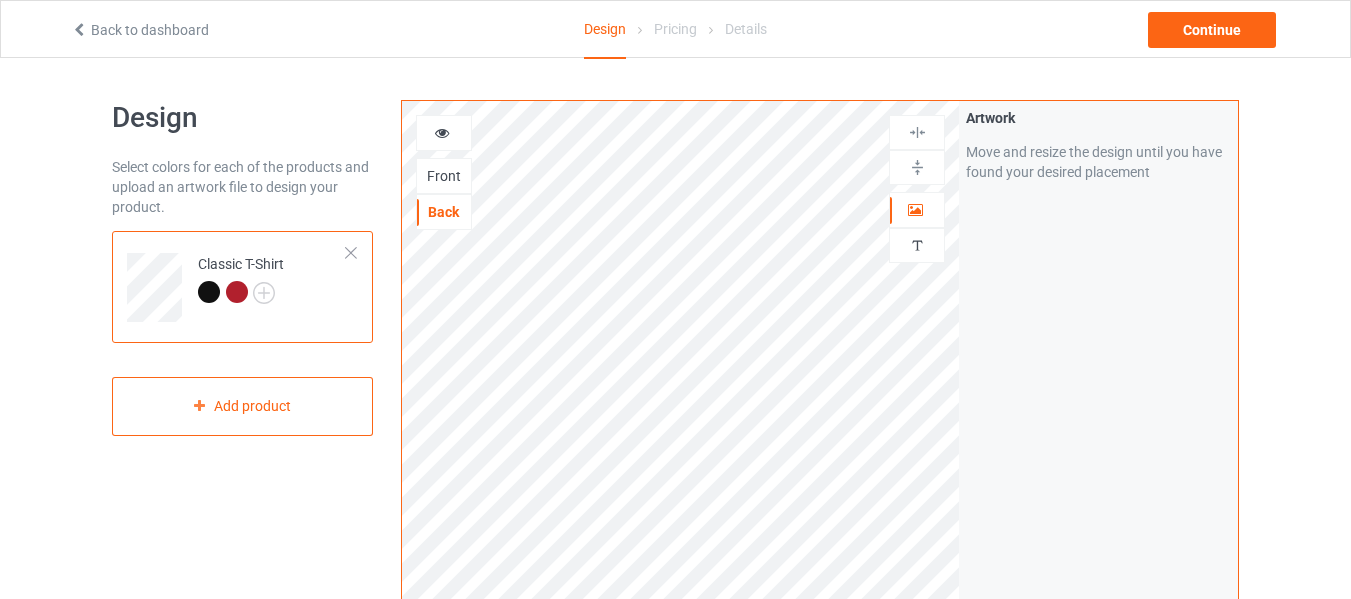 click on "Front" at bounding box center (444, 176) 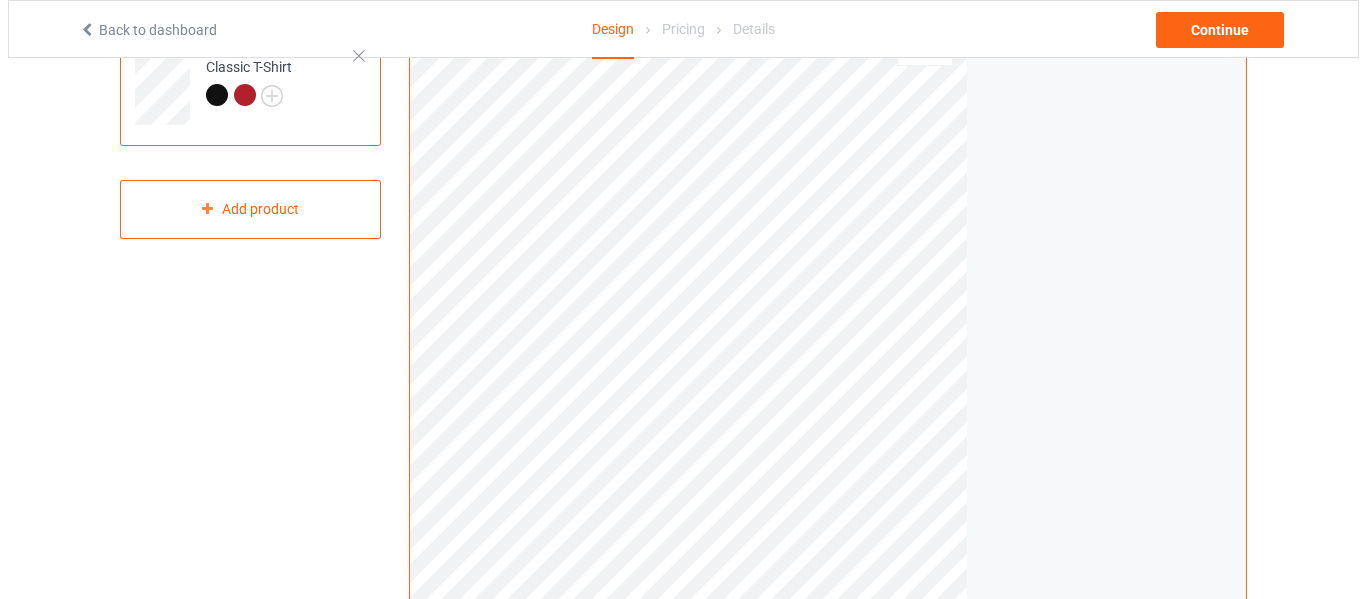 scroll, scrollTop: 400, scrollLeft: 0, axis: vertical 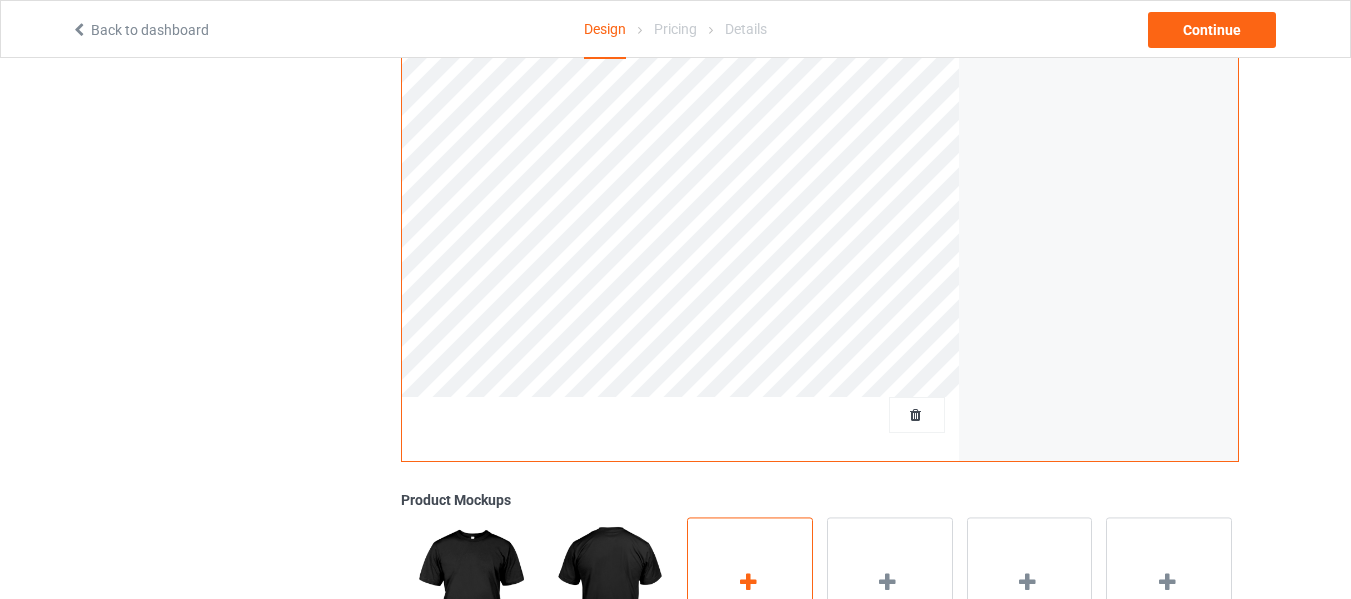 click on "Add mockup" at bounding box center (750, 595) 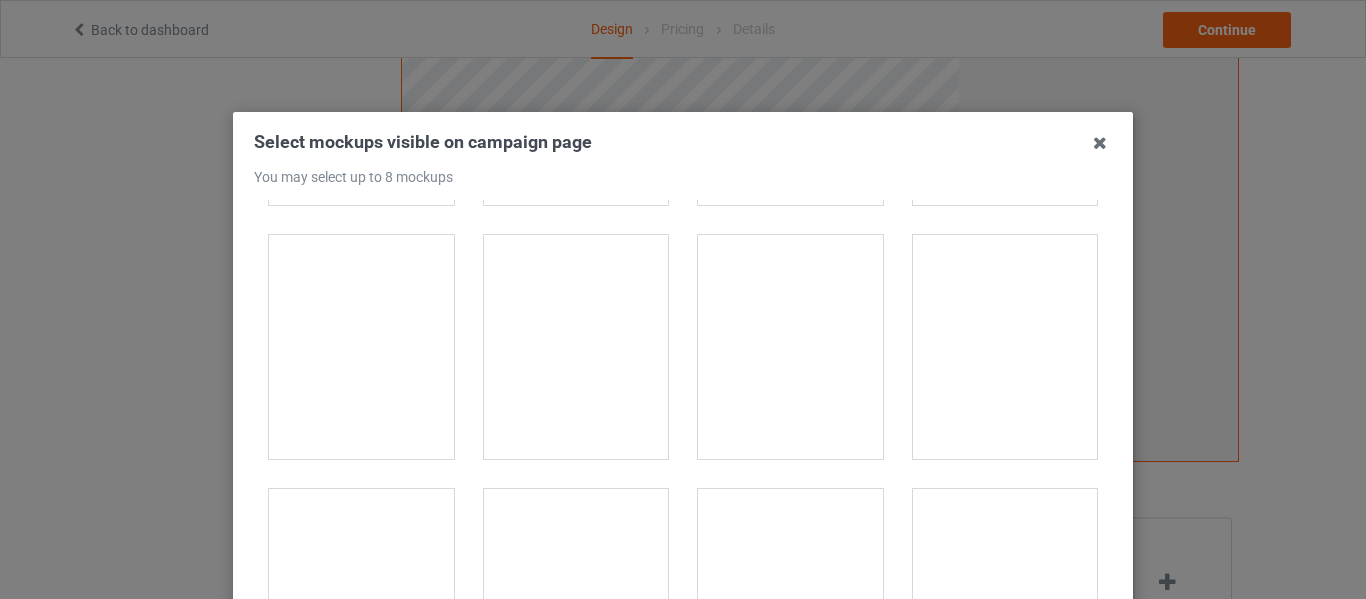 scroll, scrollTop: 20772, scrollLeft: 0, axis: vertical 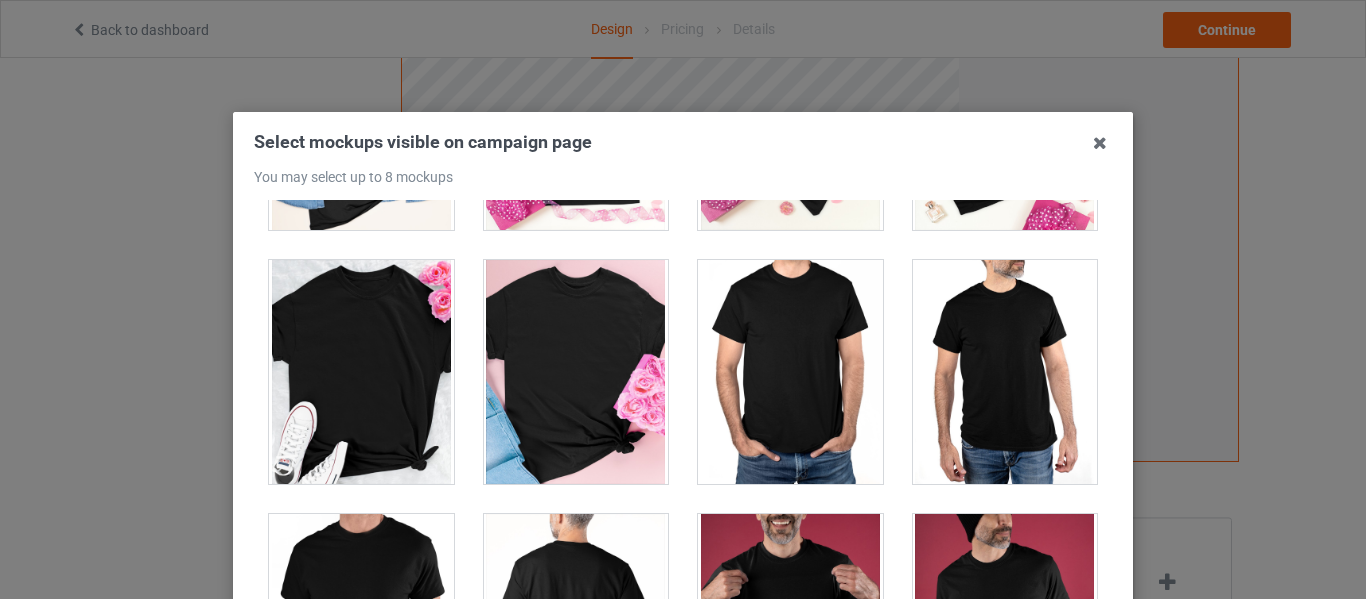 click at bounding box center [790, 372] 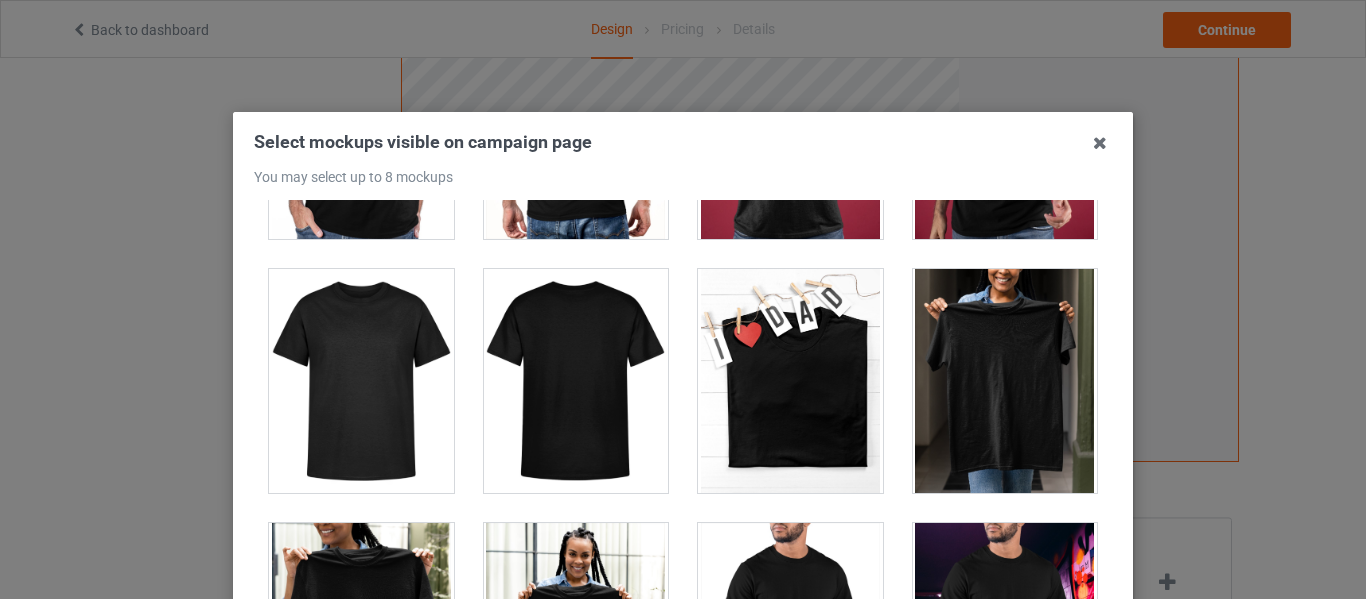 scroll, scrollTop: 8837, scrollLeft: 0, axis: vertical 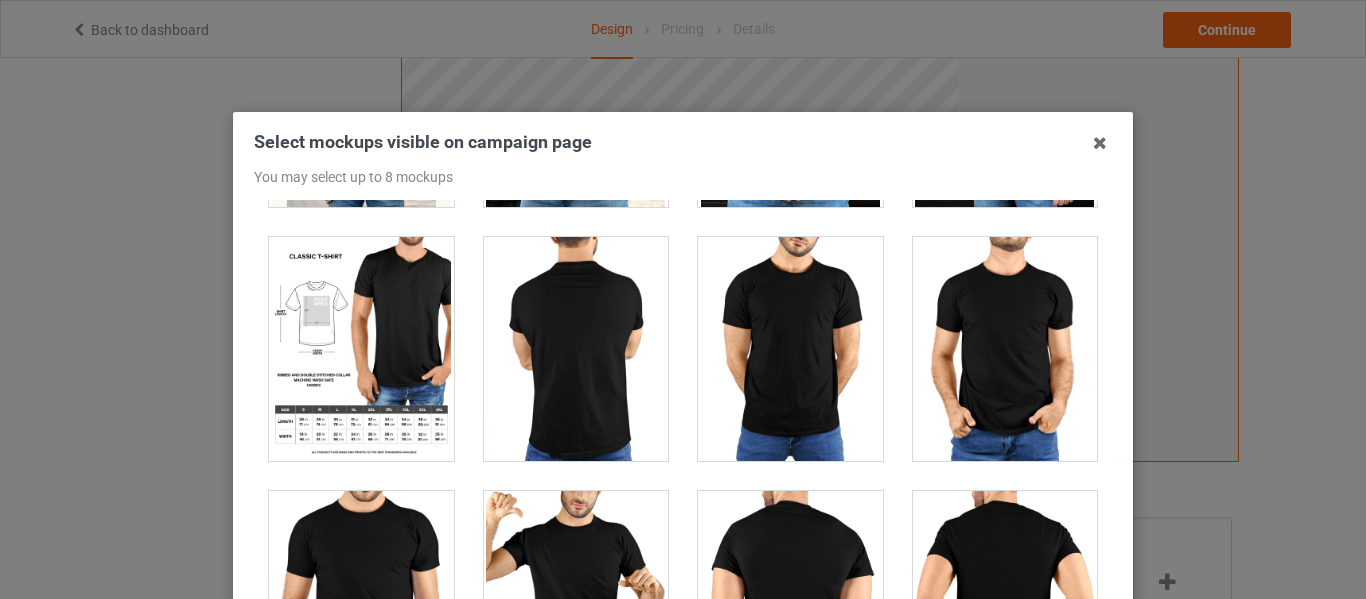 click at bounding box center (576, 349) 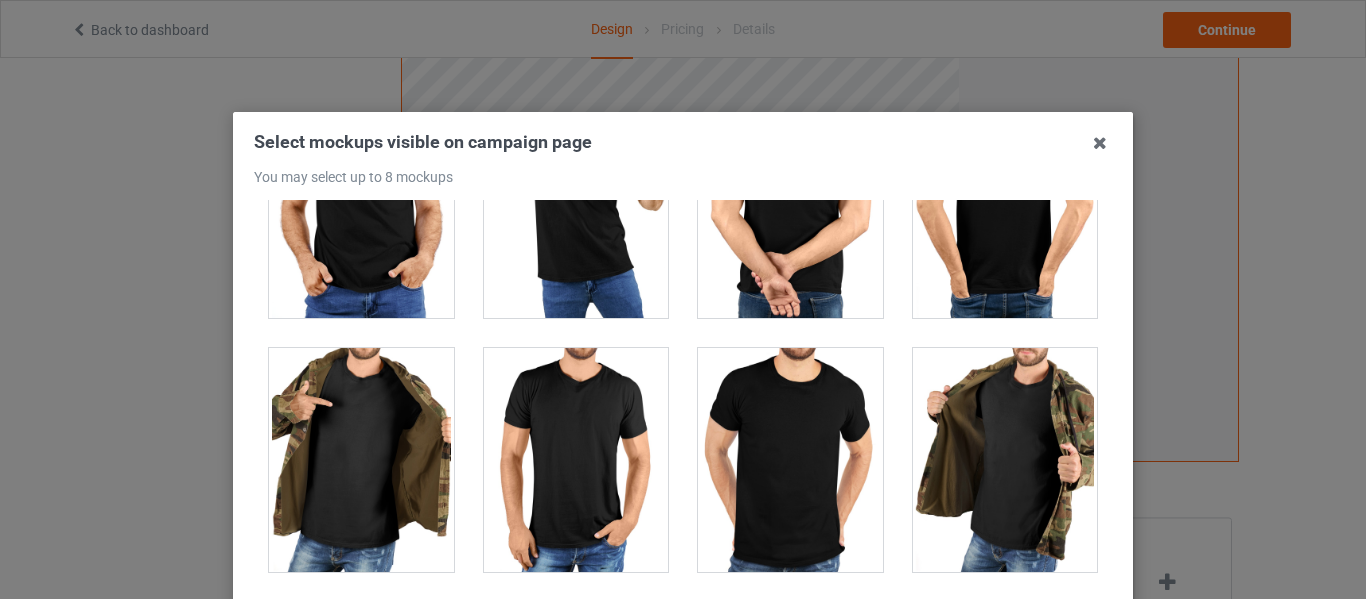 scroll, scrollTop: 17142, scrollLeft: 0, axis: vertical 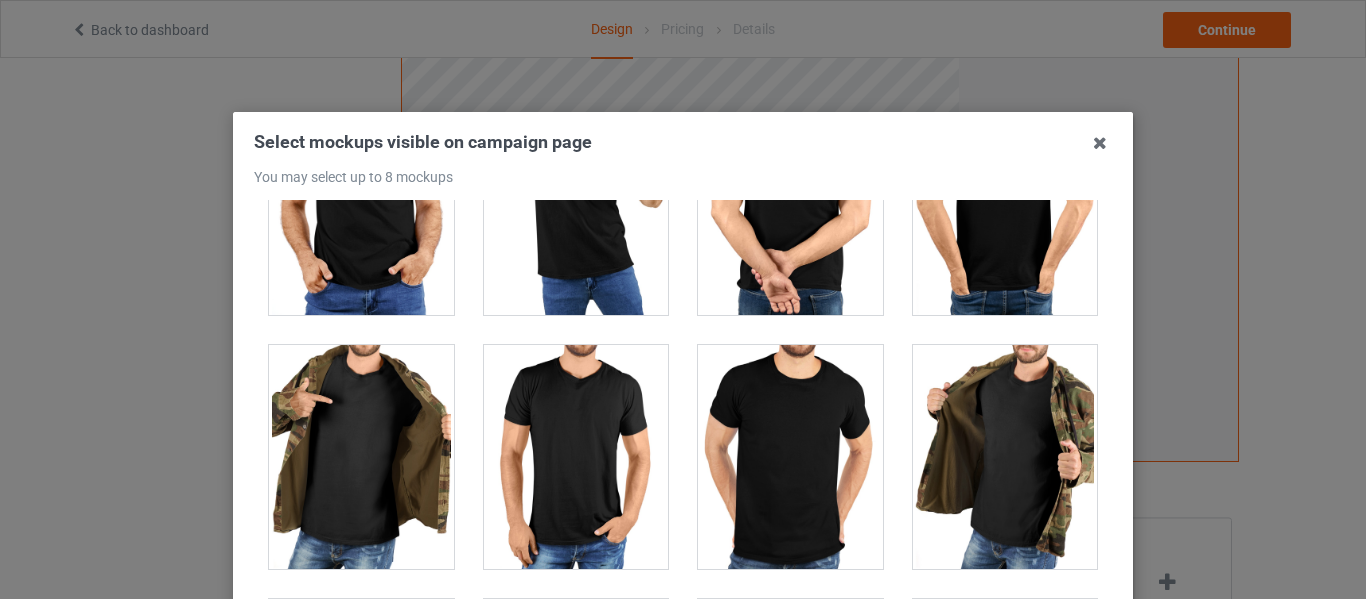 click at bounding box center (790, 457) 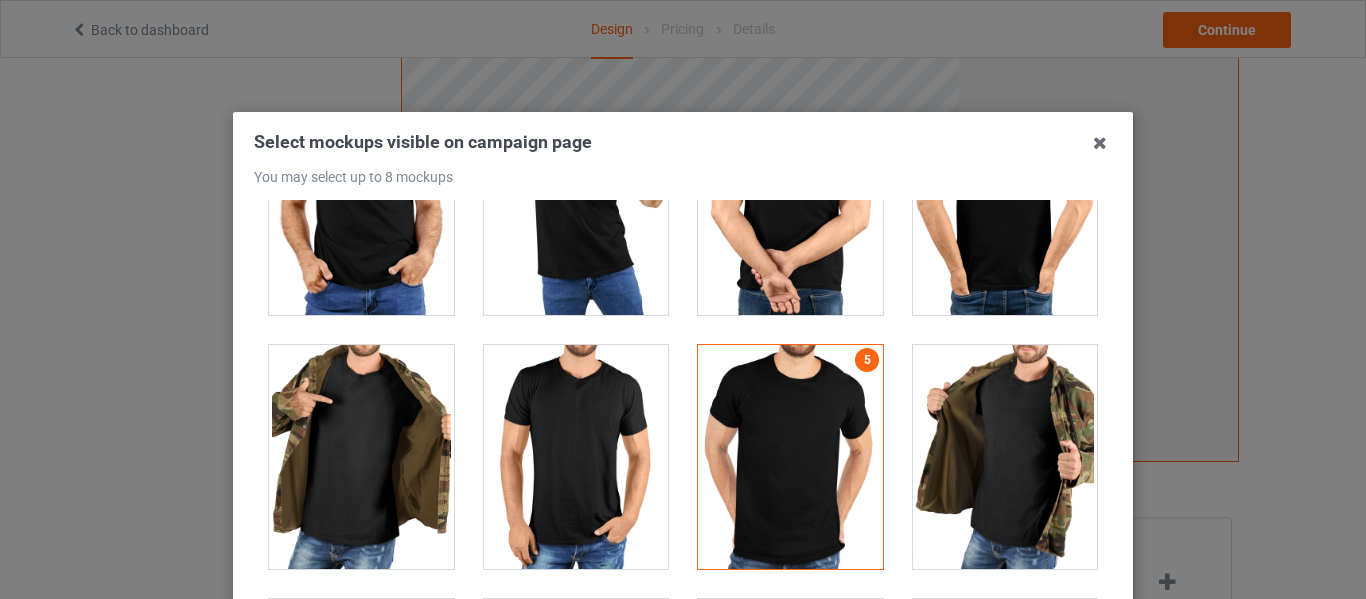 scroll, scrollTop: 284, scrollLeft: 0, axis: vertical 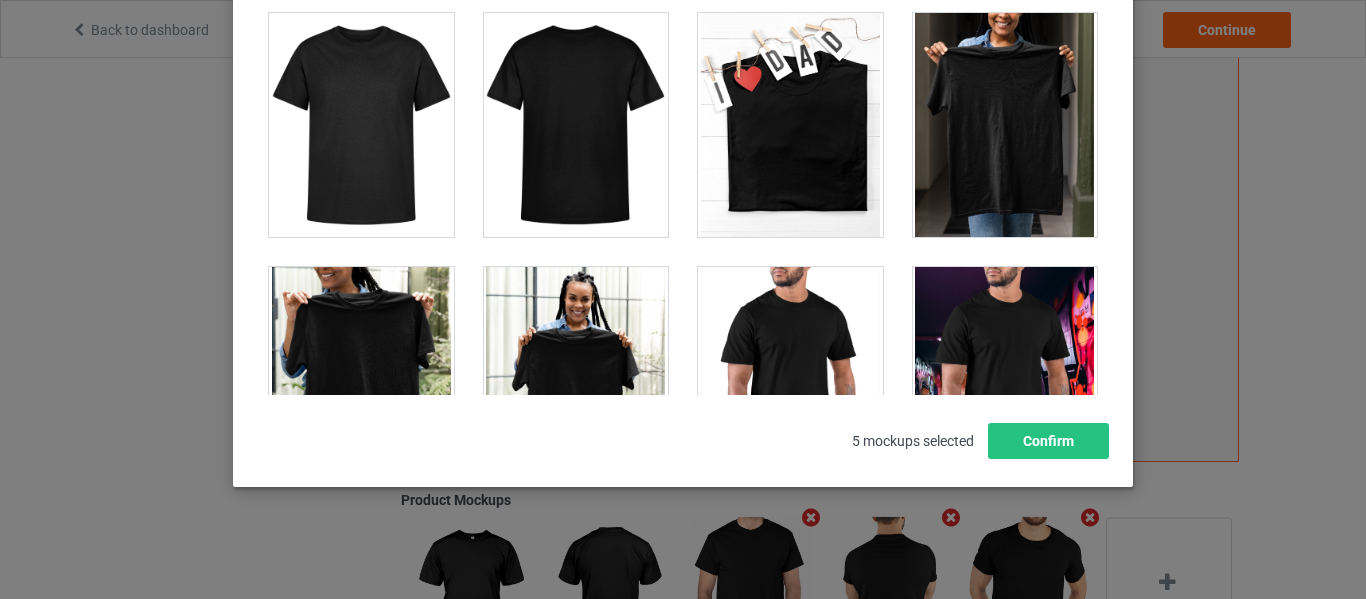 click at bounding box center [361, 125] 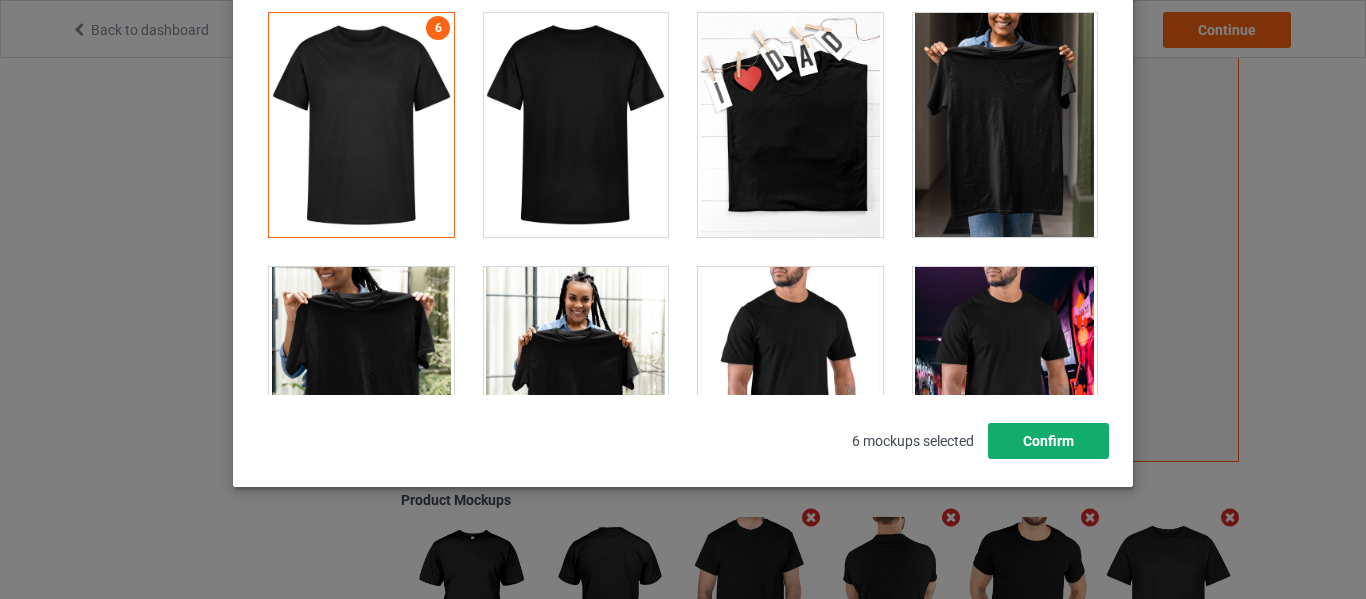 click on "Confirm" at bounding box center (1048, 441) 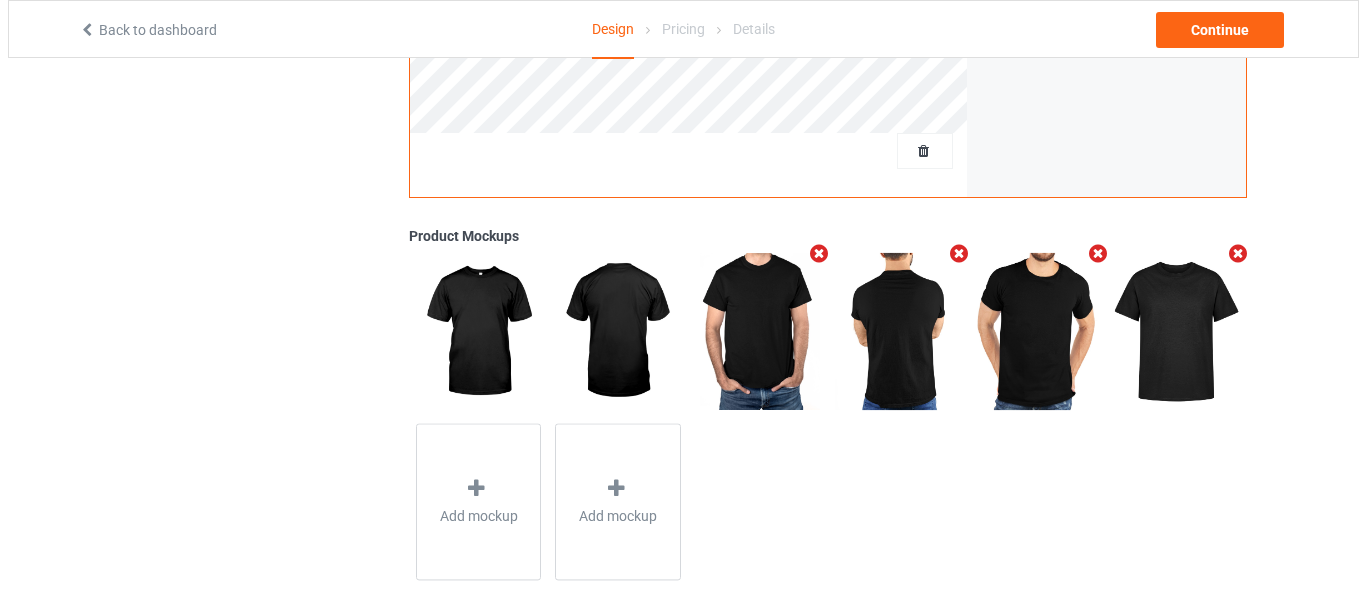 scroll, scrollTop: 696, scrollLeft: 0, axis: vertical 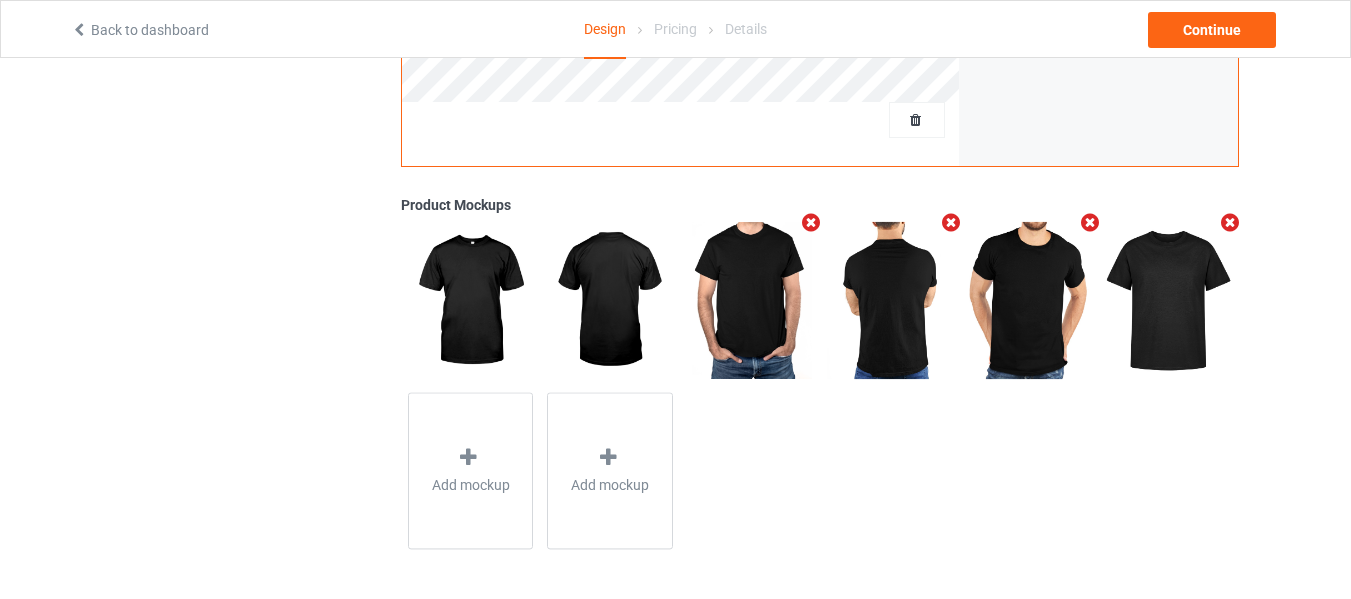 click at bounding box center [1090, 222] 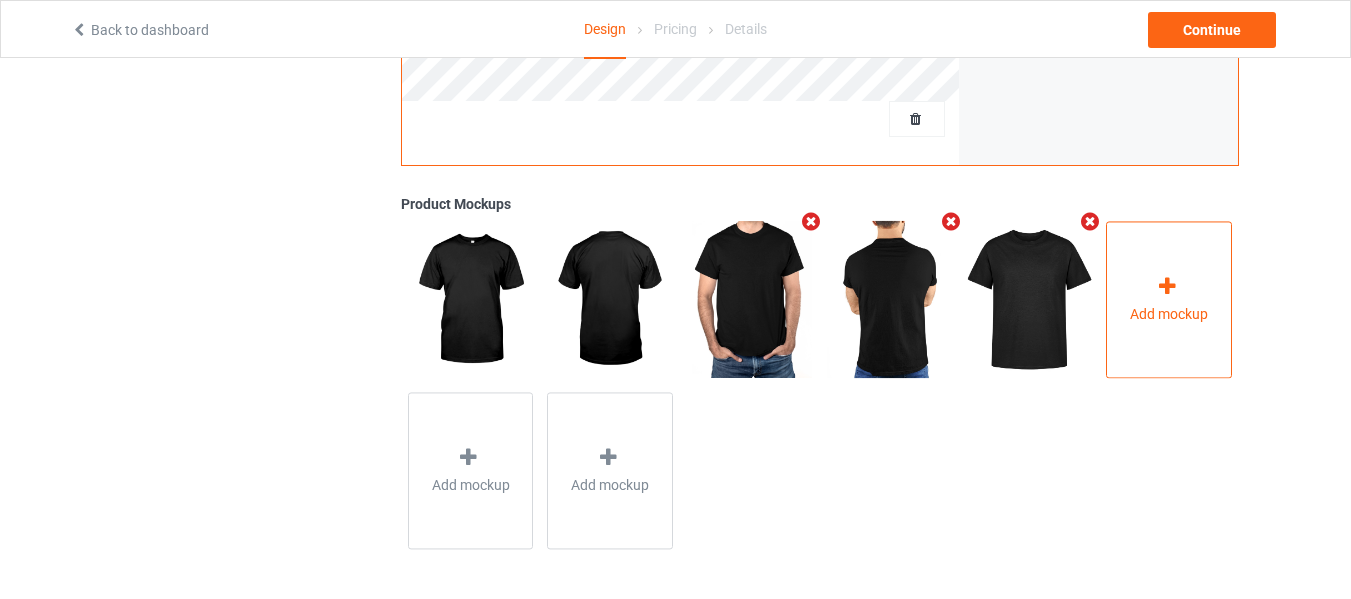 click on "Add mockup" at bounding box center [1169, 314] 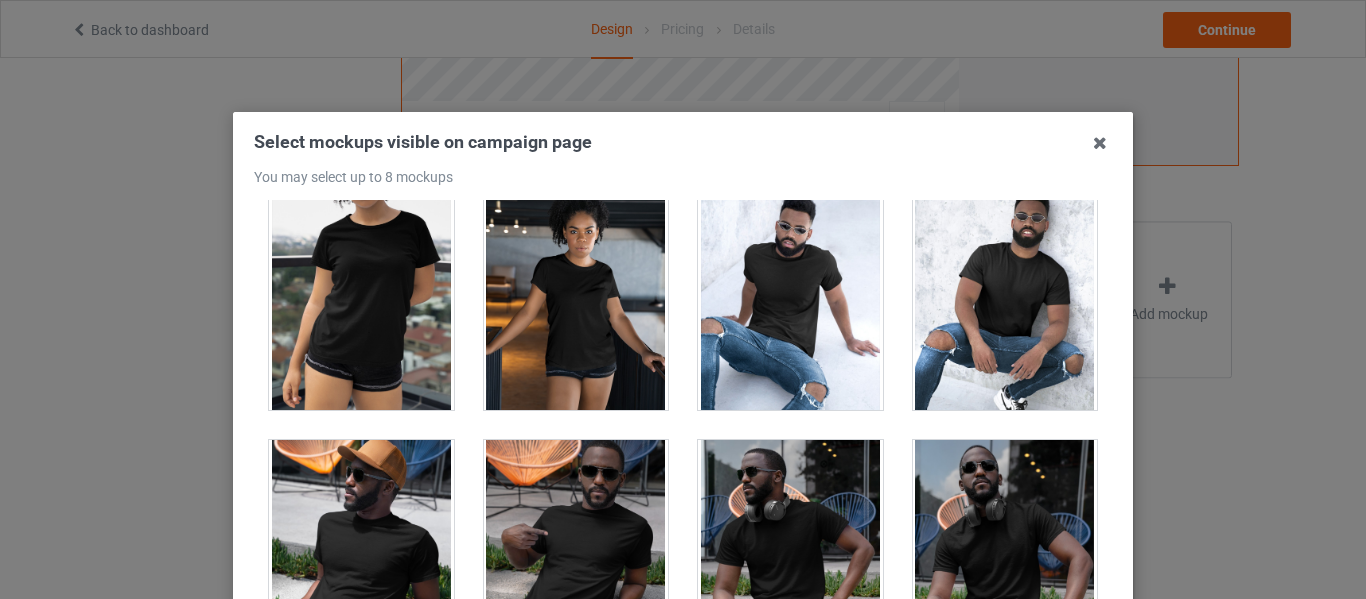 scroll, scrollTop: 13499, scrollLeft: 0, axis: vertical 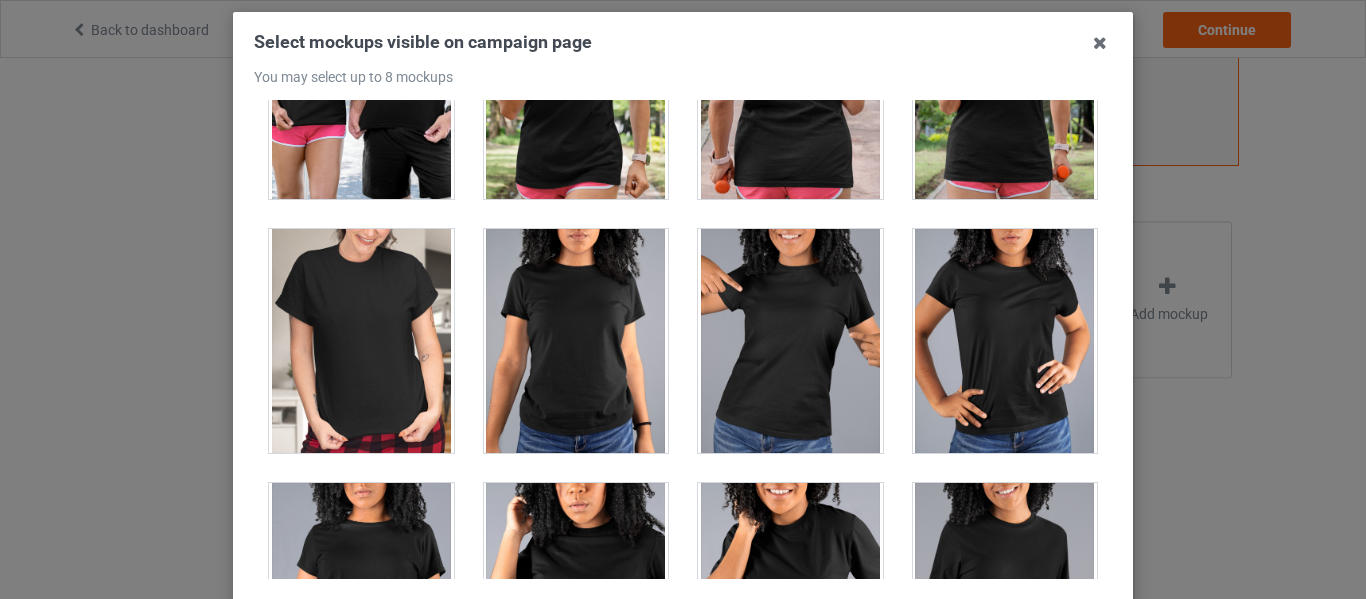 click at bounding box center (361, 341) 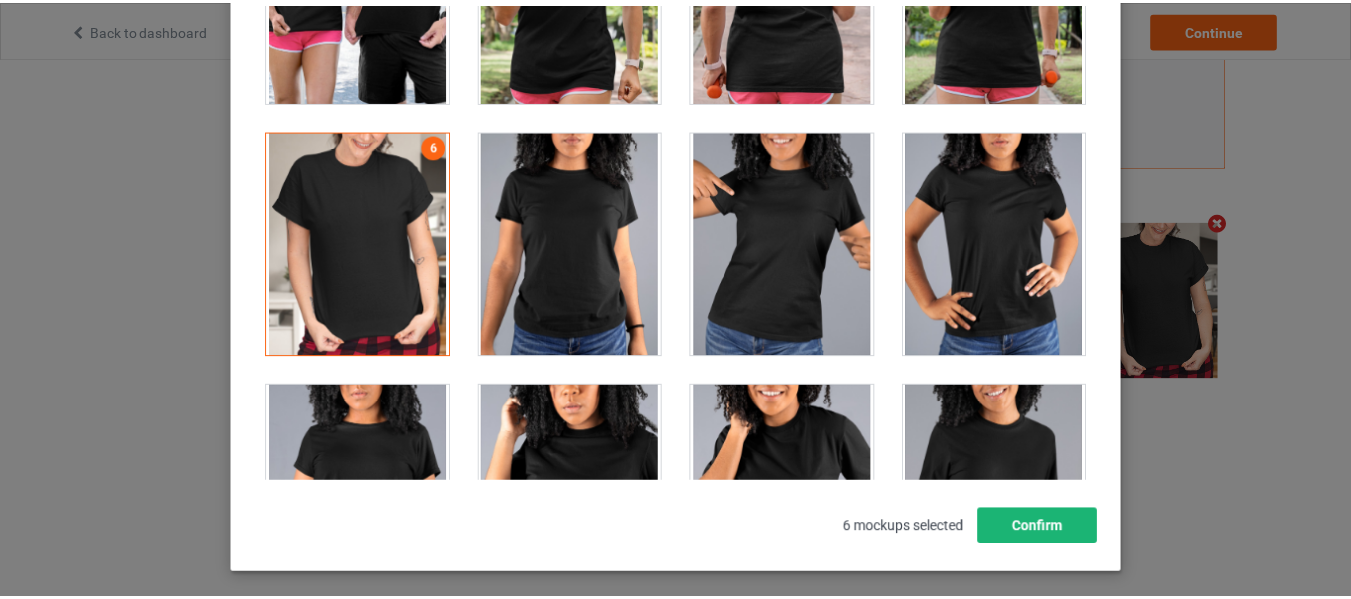 scroll, scrollTop: 284, scrollLeft: 0, axis: vertical 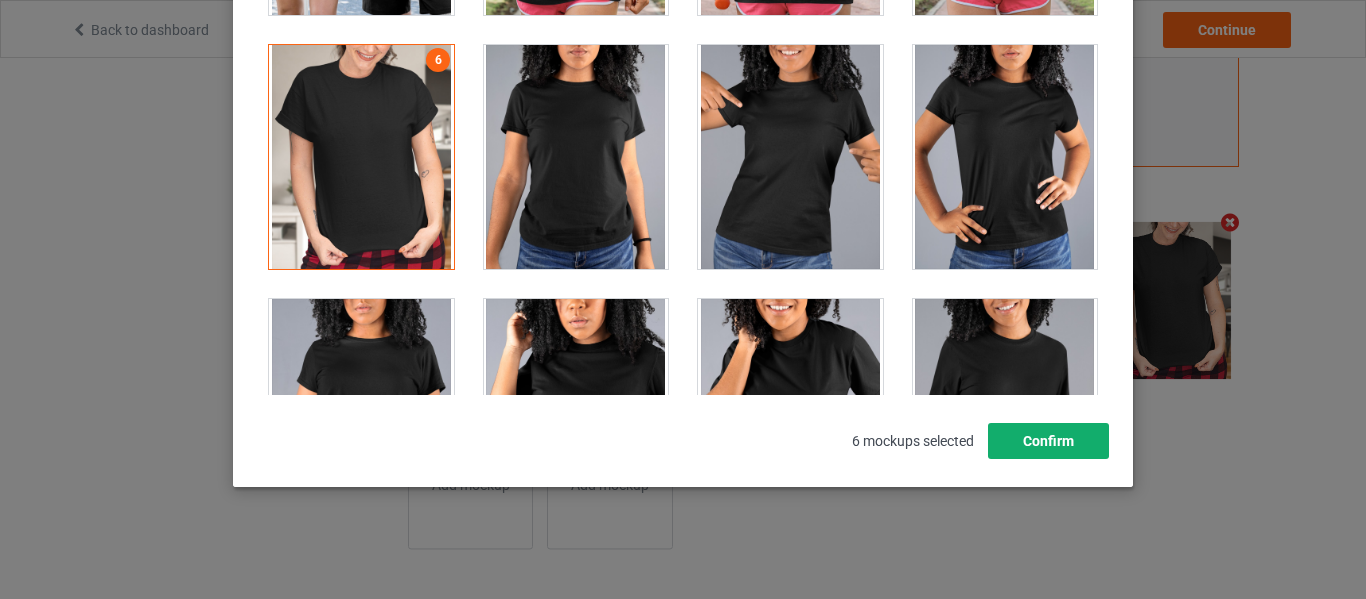 click on "Confirm" at bounding box center (1048, 441) 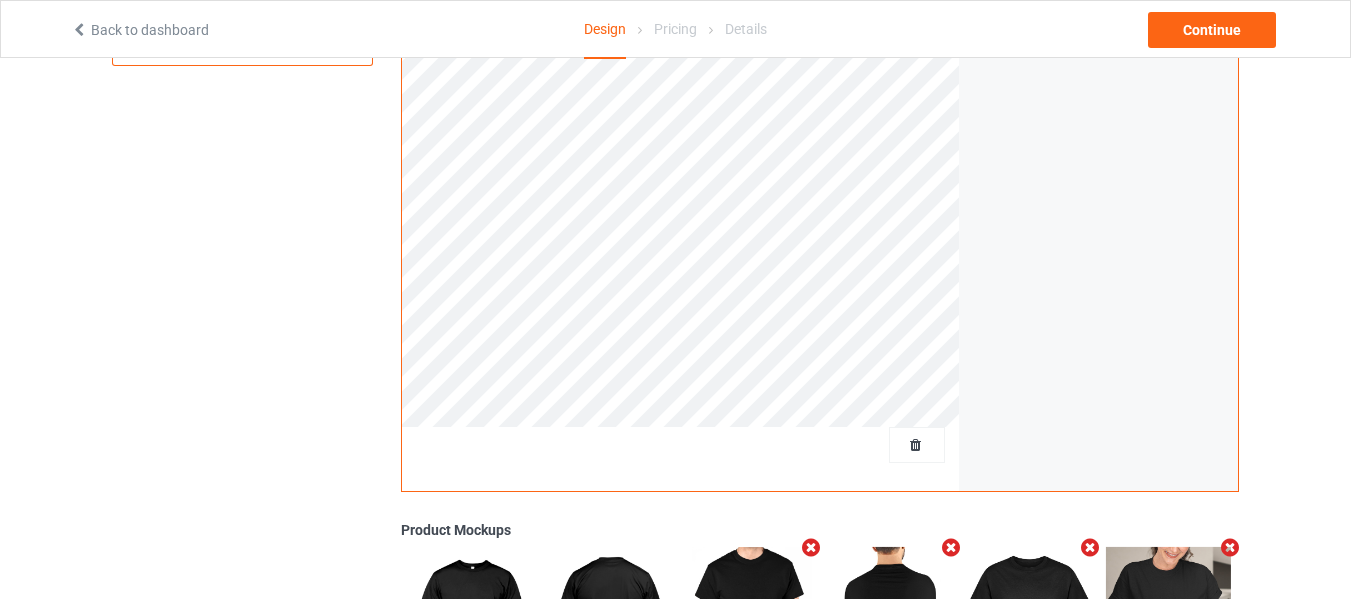 scroll, scrollTop: 96, scrollLeft: 0, axis: vertical 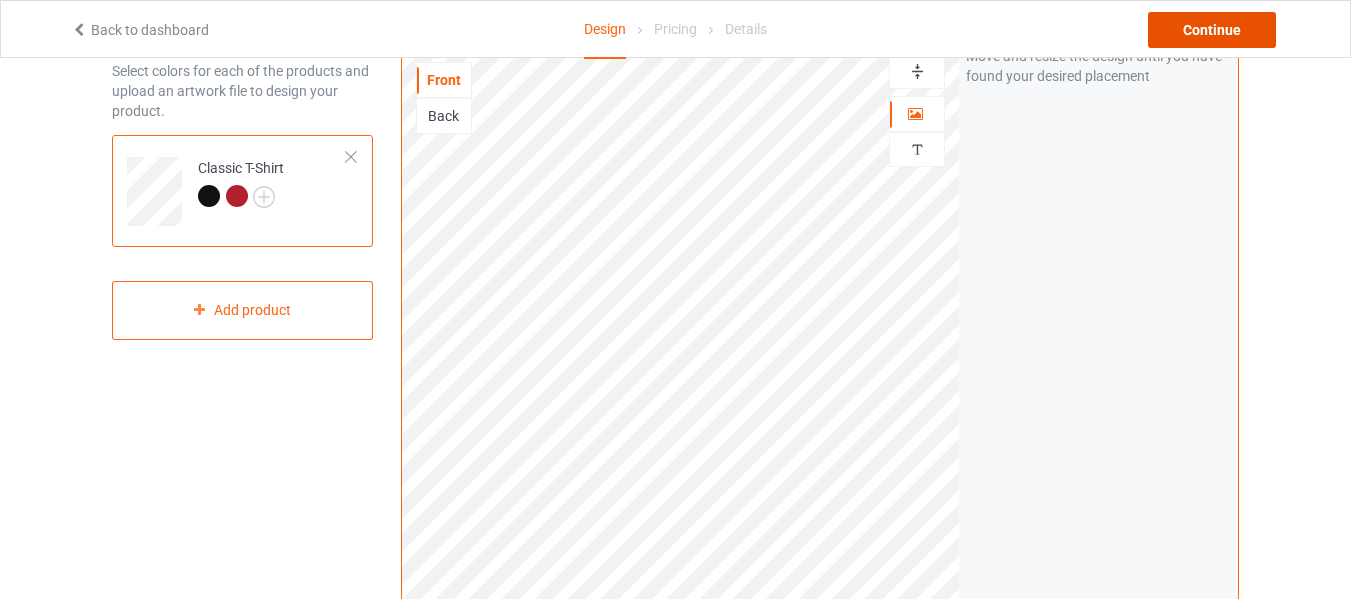 click on "Continue" at bounding box center (1212, 30) 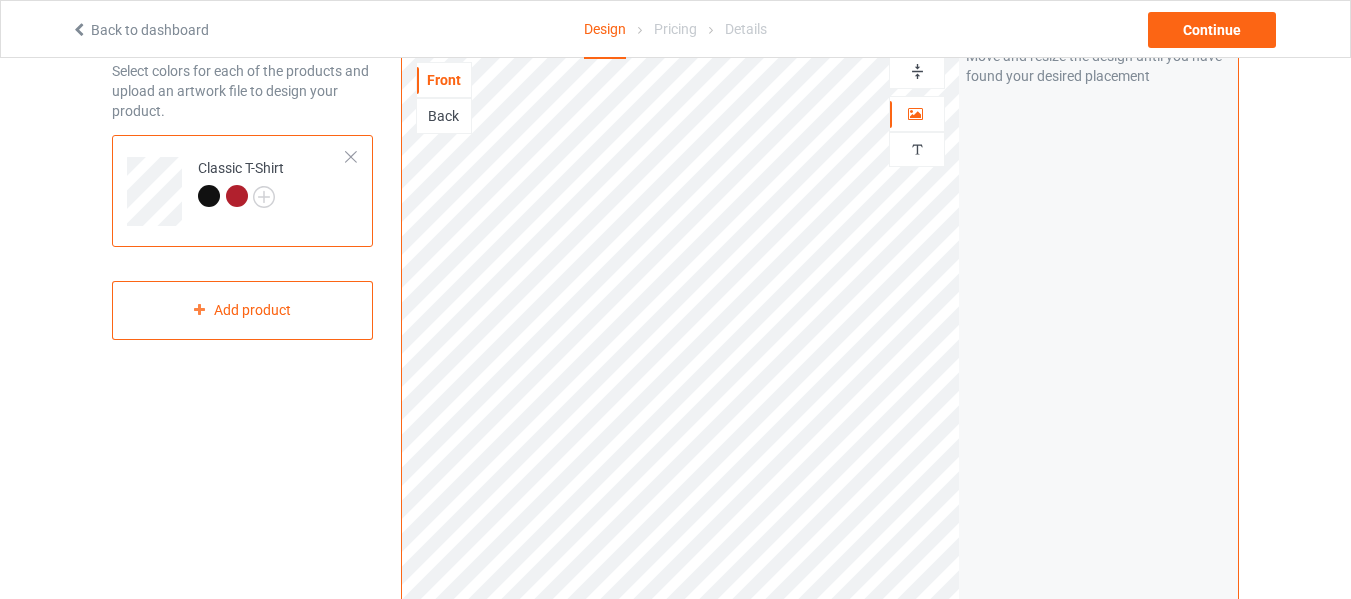 scroll, scrollTop: 0, scrollLeft: 0, axis: both 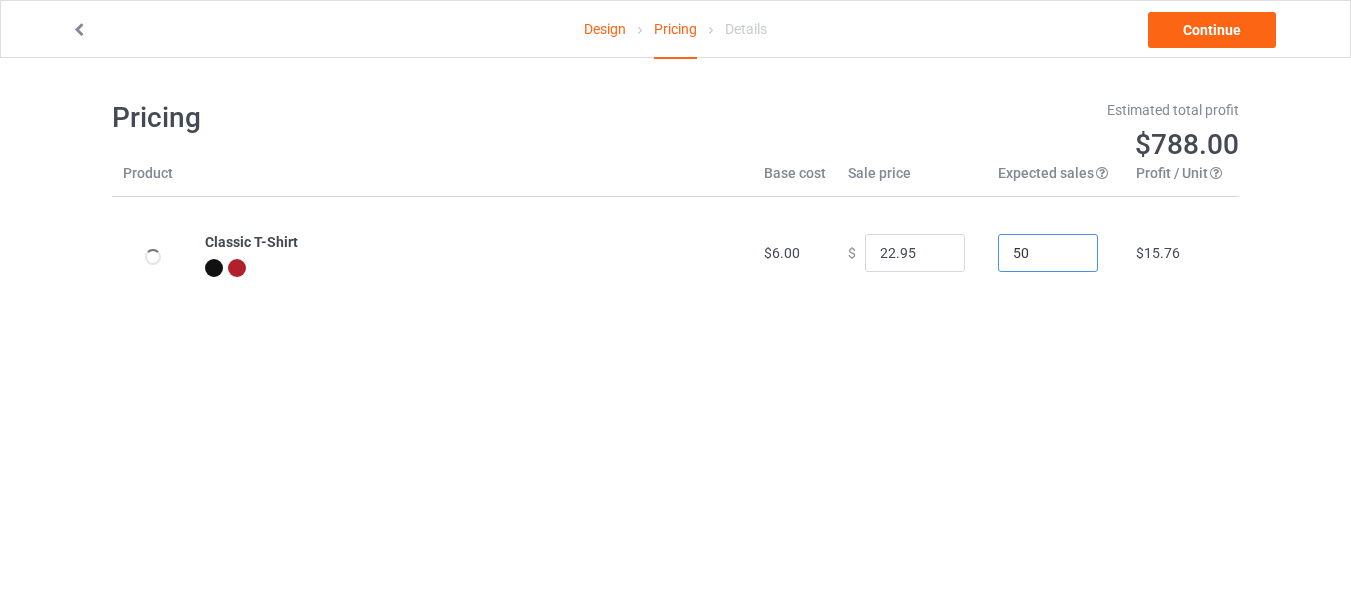 drag, startPoint x: 1020, startPoint y: 253, endPoint x: 980, endPoint y: 249, distance: 40.1995 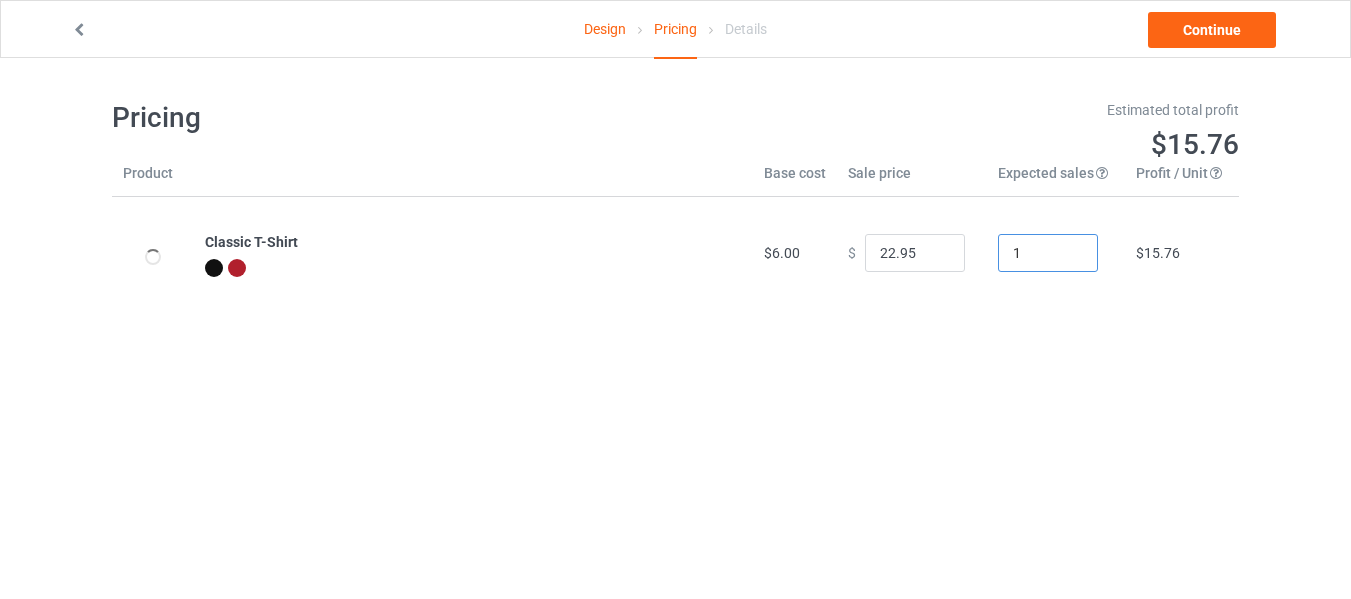 type on "1" 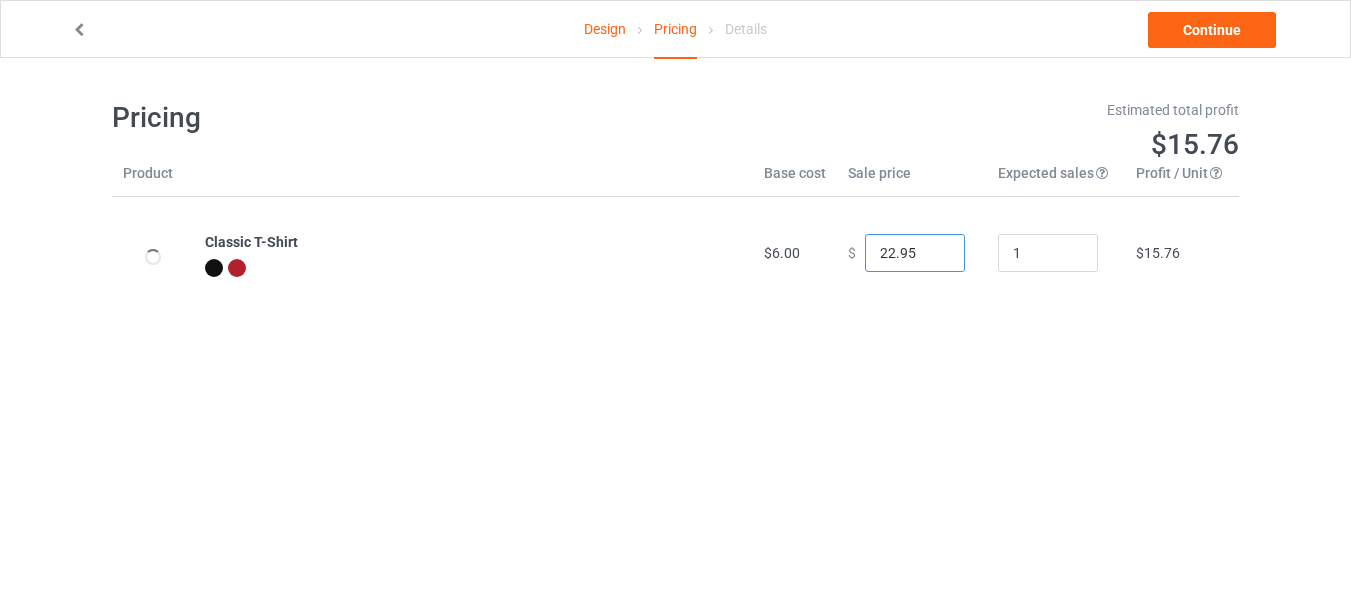 drag, startPoint x: 907, startPoint y: 254, endPoint x: 793, endPoint y: 255, distance: 114.00439 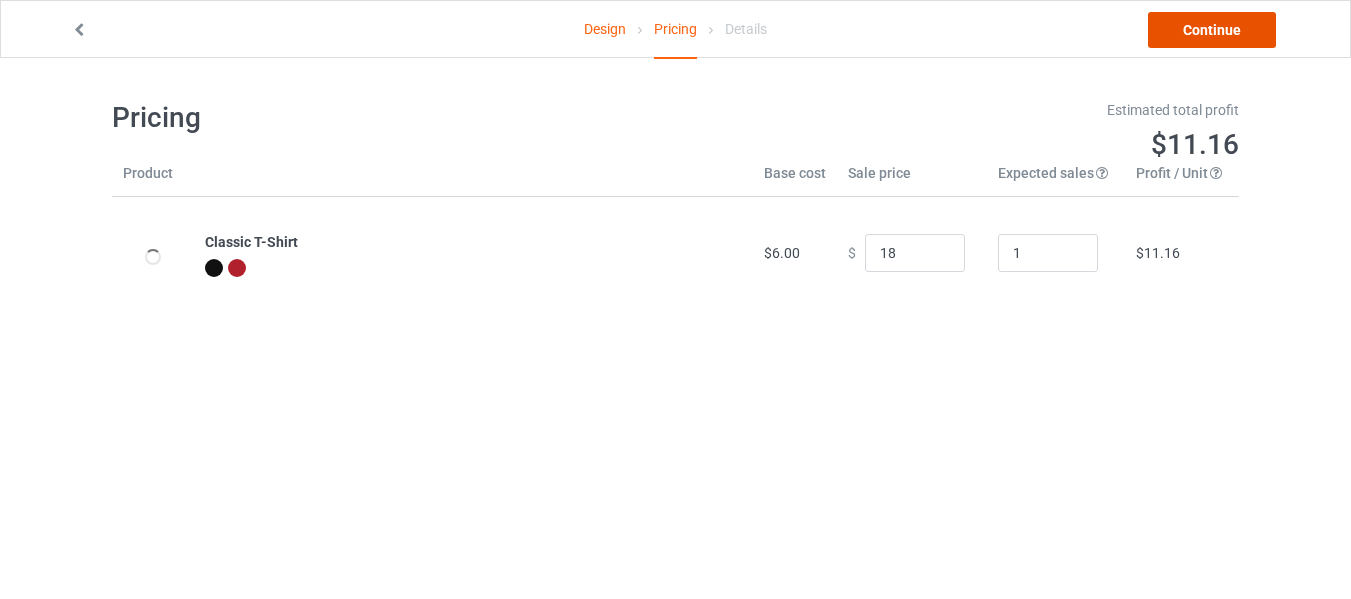 type on "18.00" 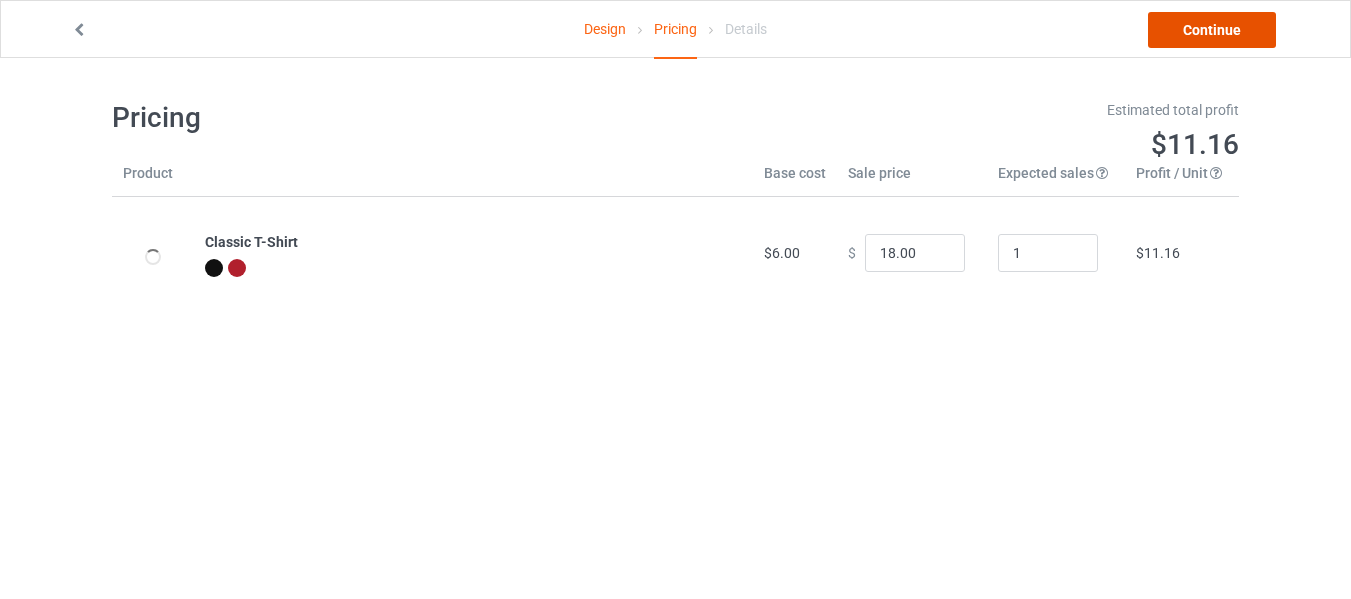 click on "Continue" at bounding box center (1212, 30) 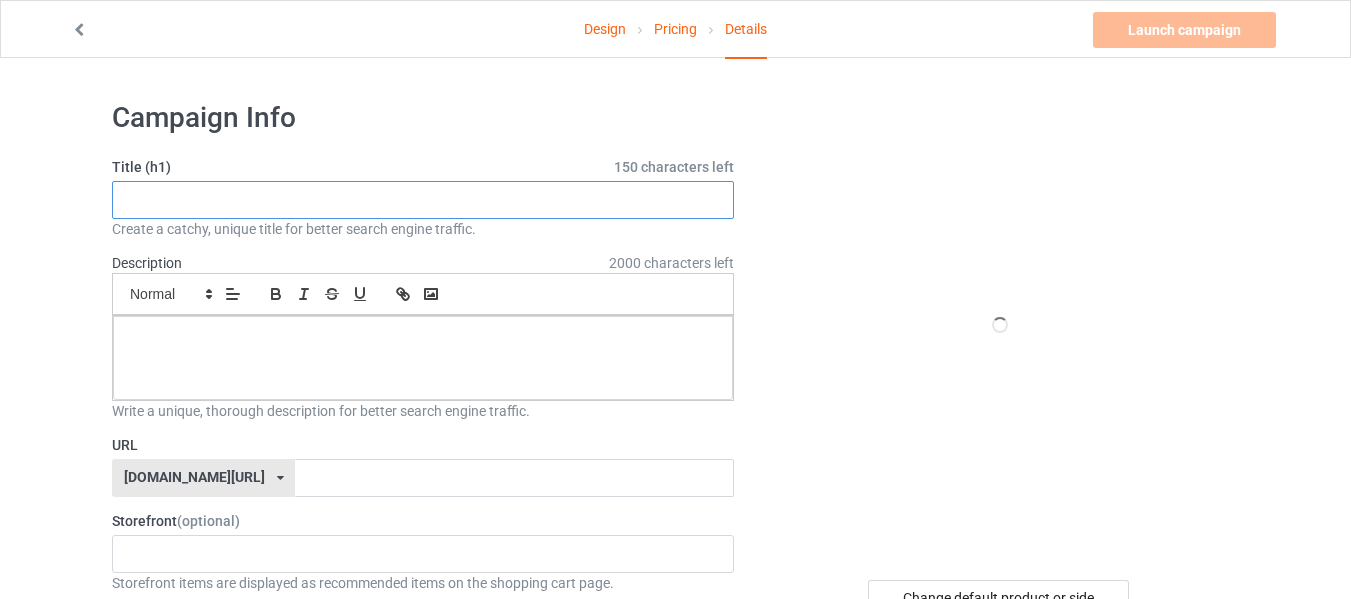 click at bounding box center (423, 200) 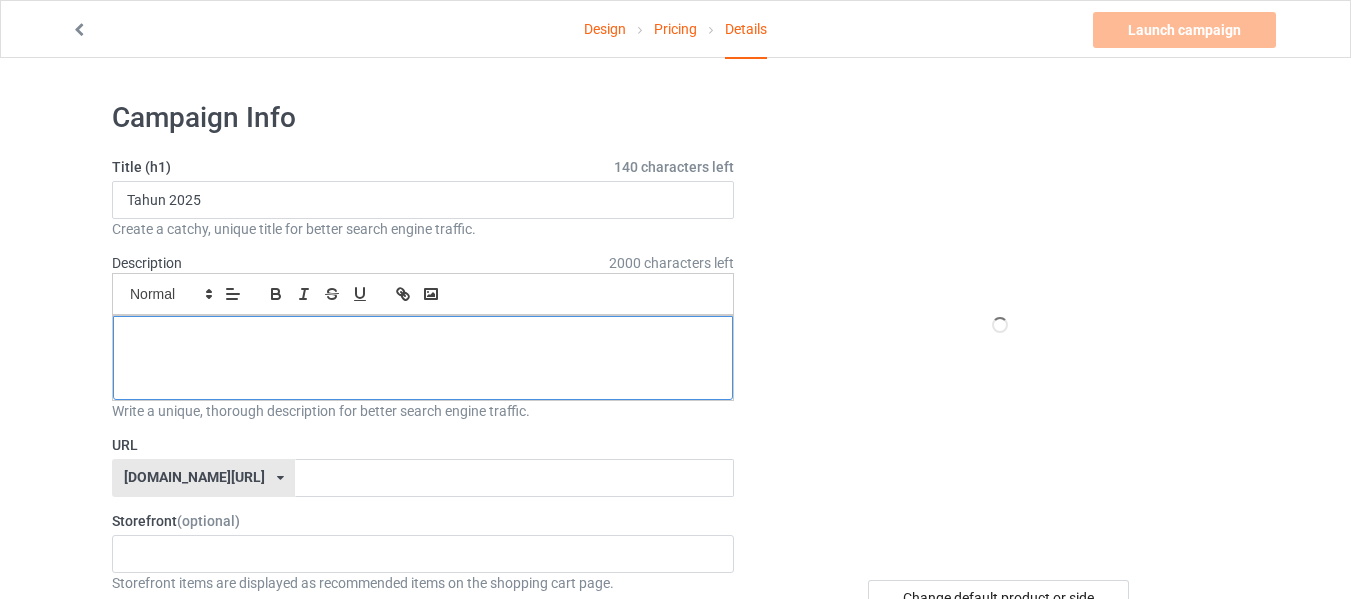 click at bounding box center (423, 358) 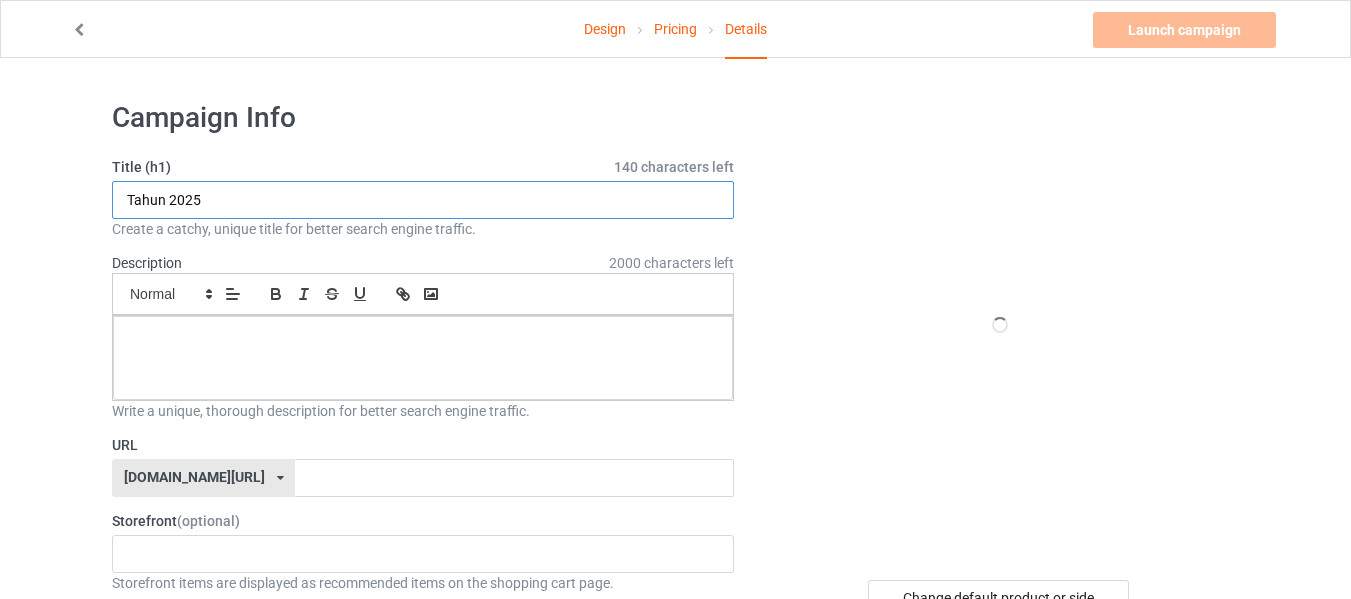 drag, startPoint x: 245, startPoint y: 203, endPoint x: 134, endPoint y: 264, distance: 126.65702 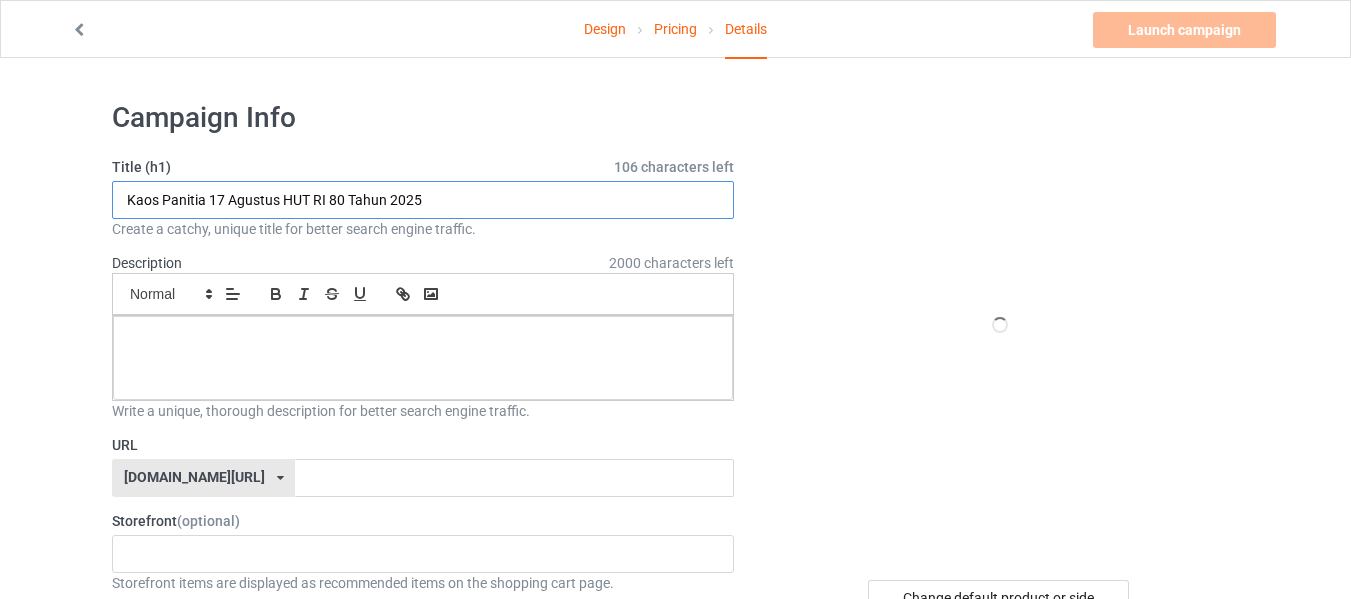 type on "Kaos Panitia 17 Agustus HUT RI 80 Tahun 2025" 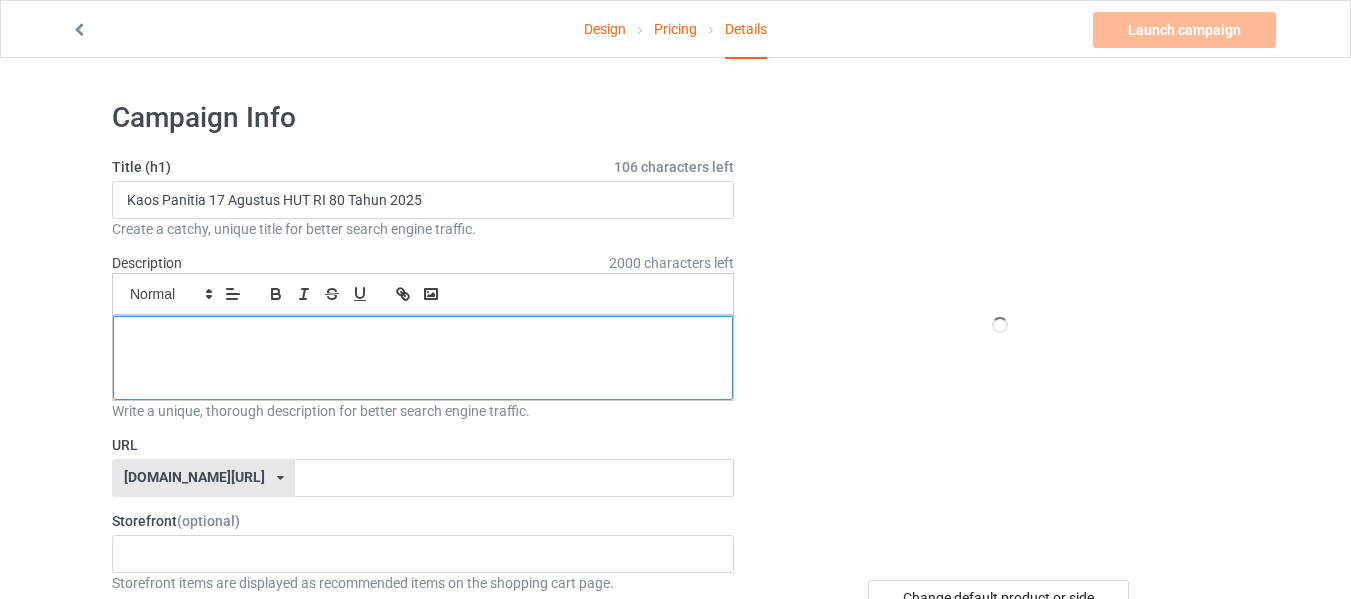 click at bounding box center (423, 358) 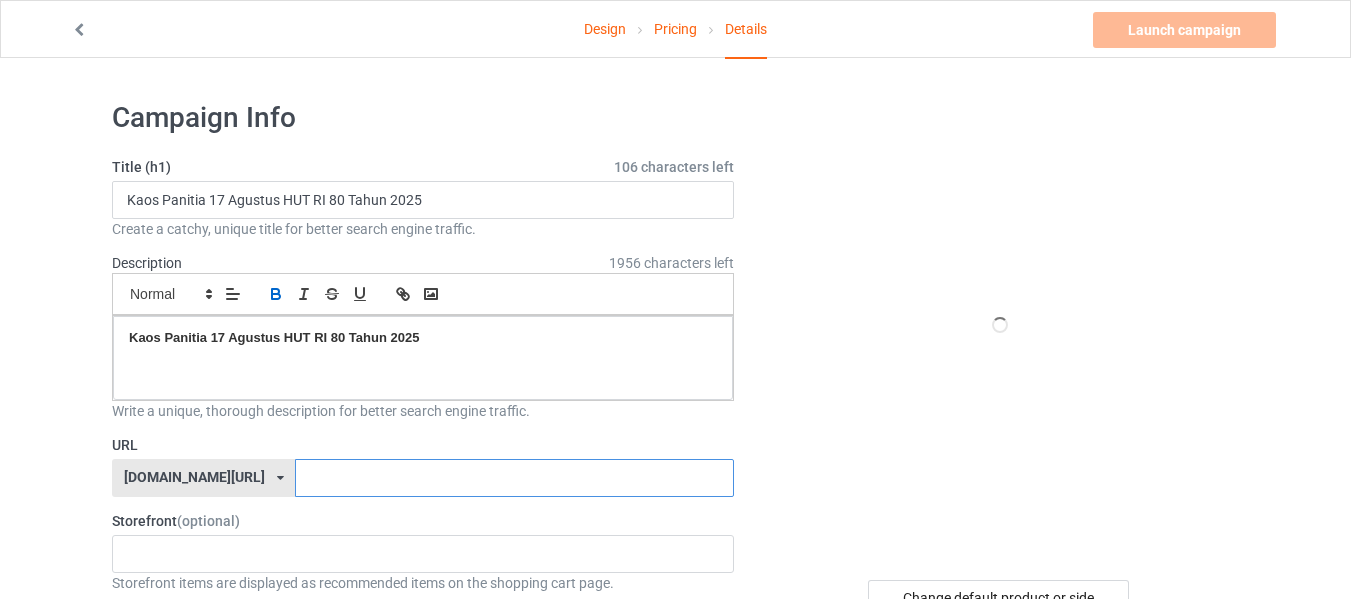 click at bounding box center (514, 478) 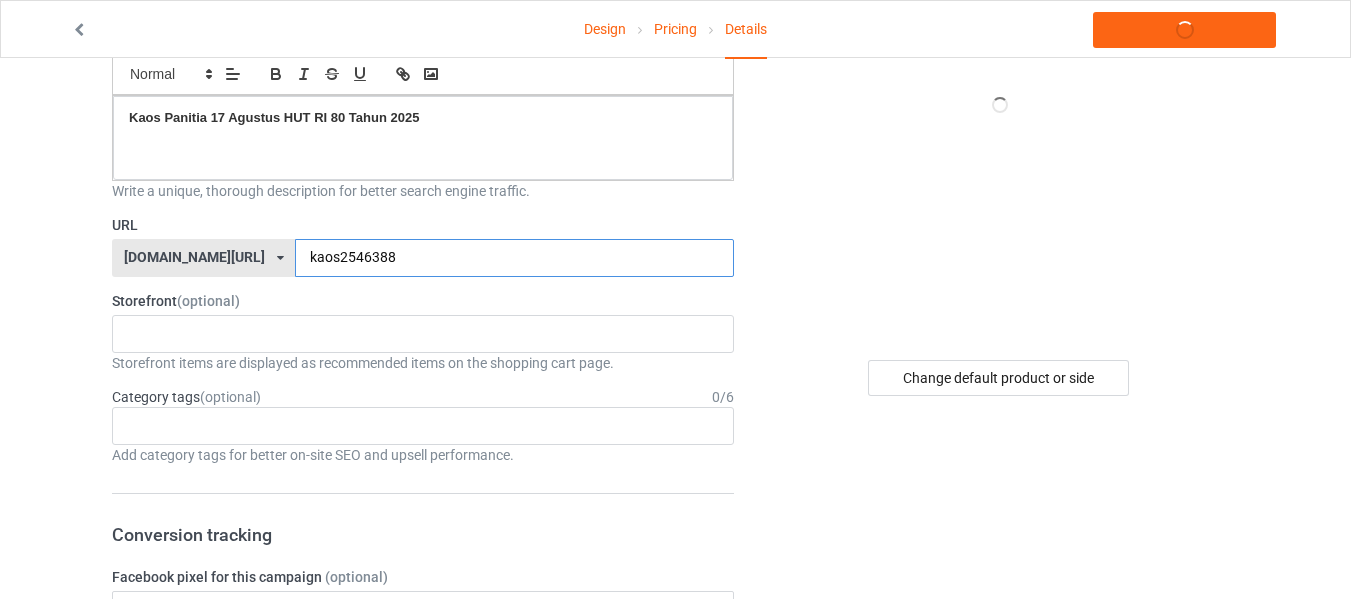 scroll, scrollTop: 0, scrollLeft: 0, axis: both 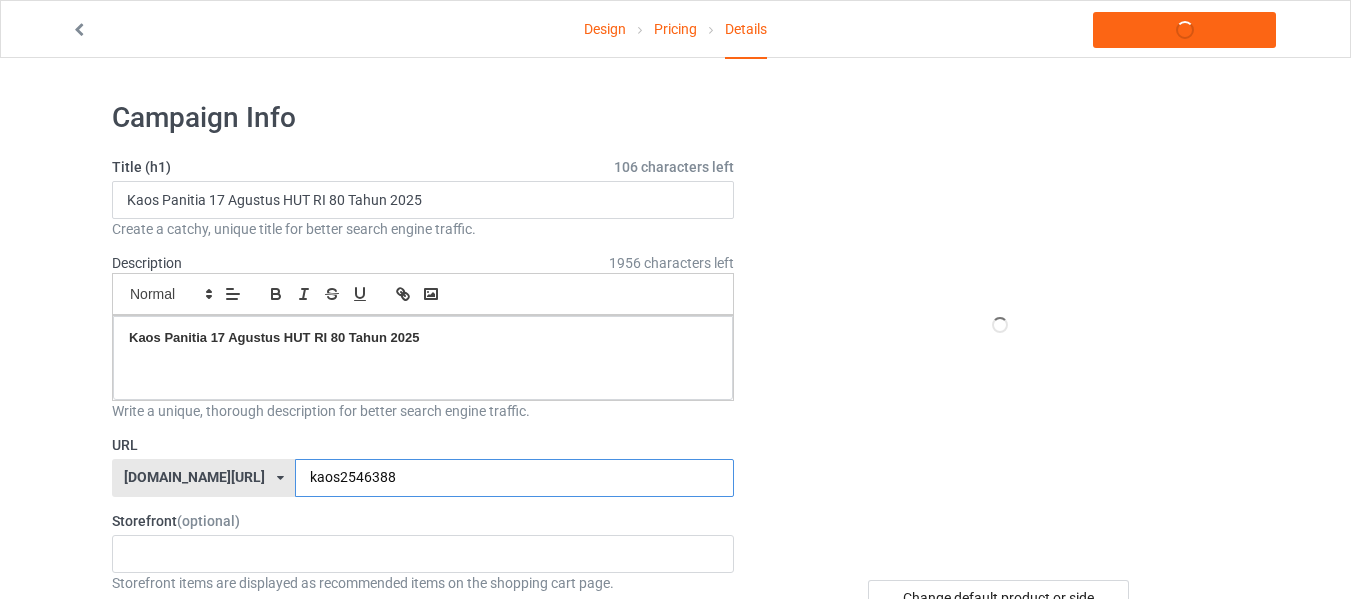 type on "kaos2546388" 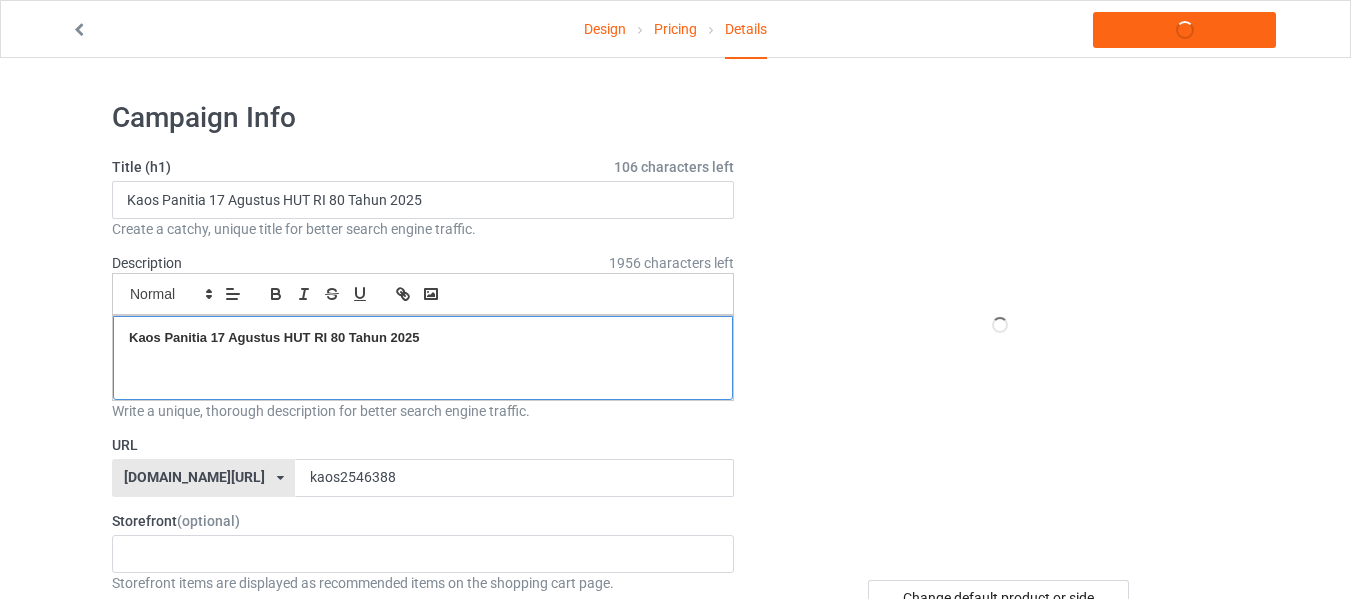 click on "Kaos Panitia 17 Agustus HUT RI 80 Tahun 2025" at bounding box center [423, 358] 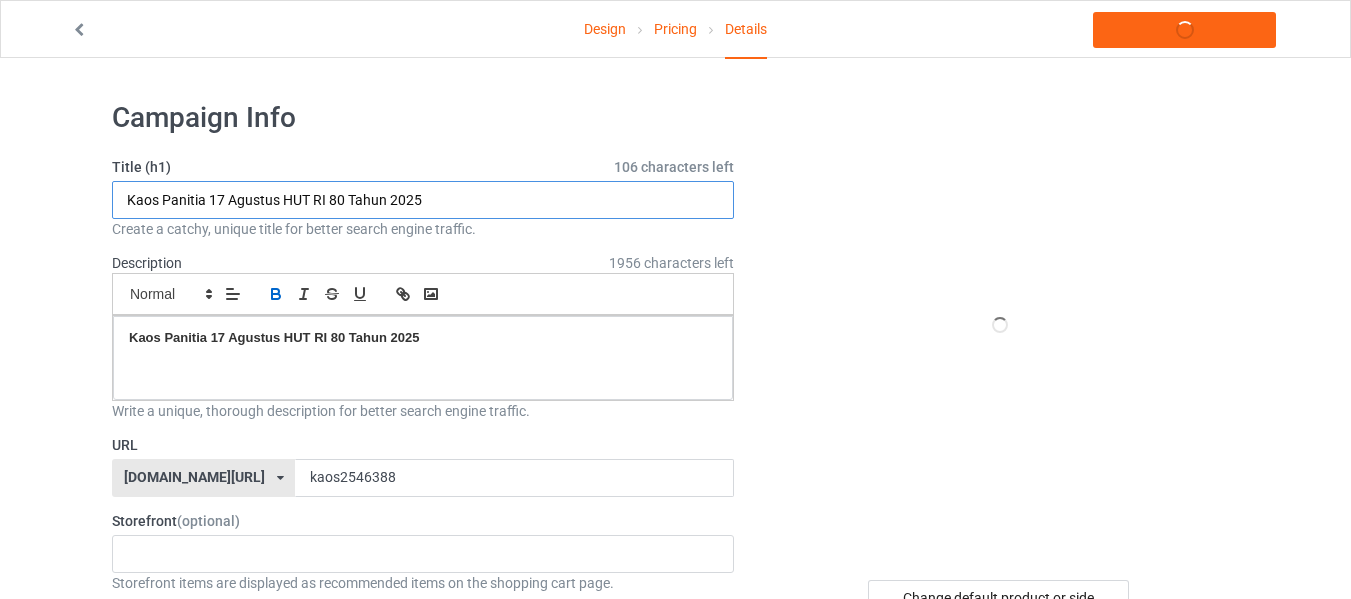 drag, startPoint x: 457, startPoint y: 197, endPoint x: 1, endPoint y: 195, distance: 456.0044 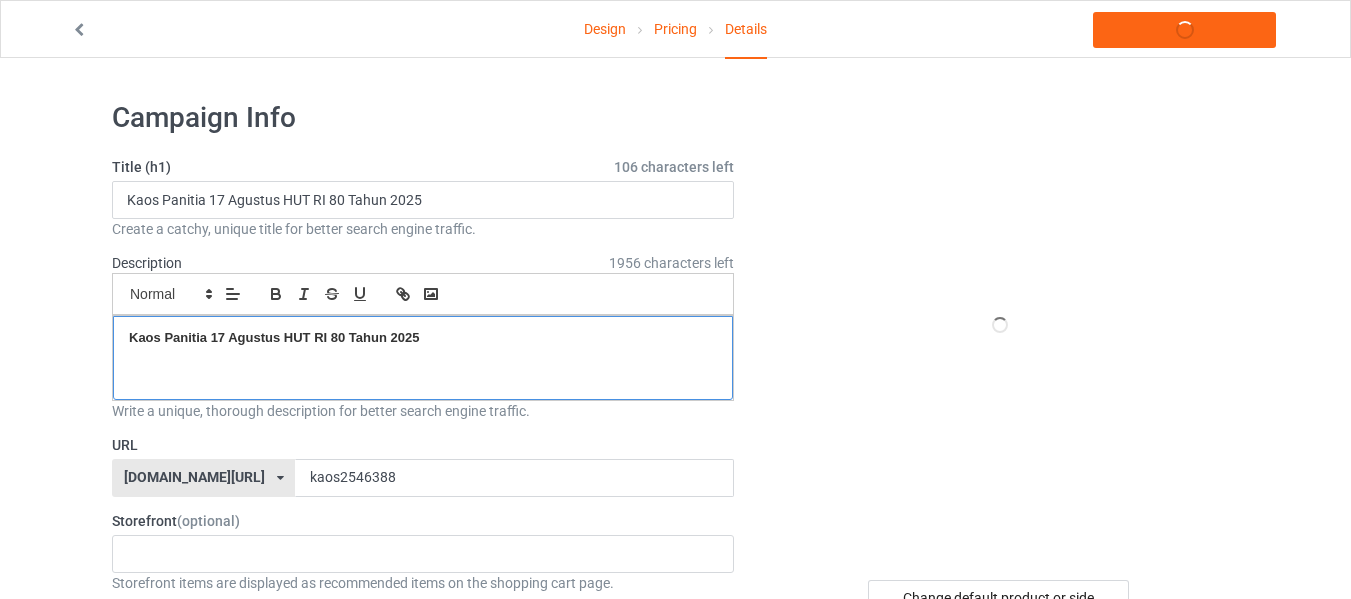 click on "Kaos Panitia 17 Agustus HUT RI 80 Tahun 2025" at bounding box center (423, 358) 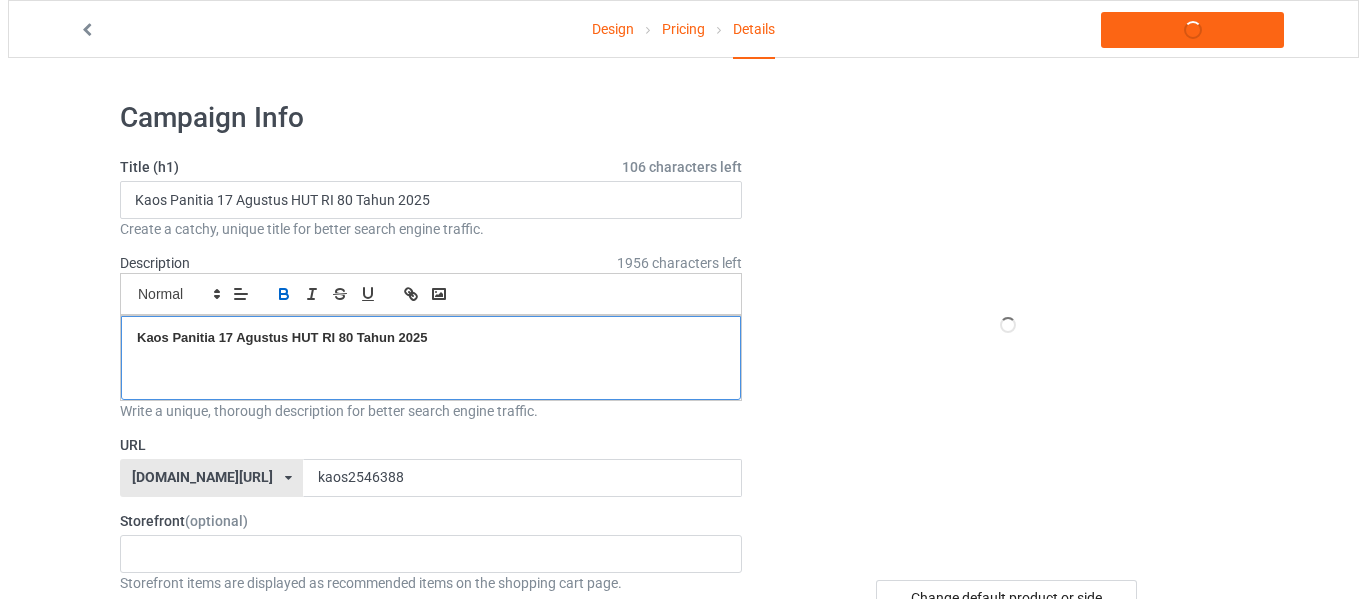 scroll, scrollTop: 0, scrollLeft: 0, axis: both 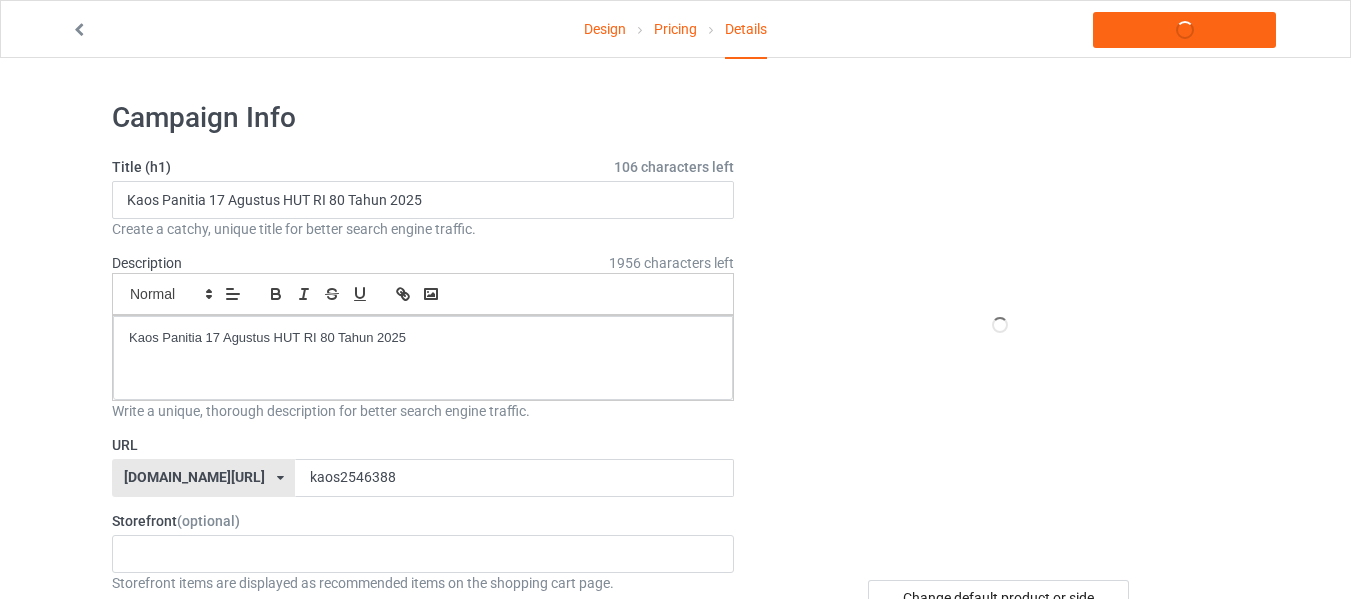 click on "Design Pricing Details Launch campaign Campaign Info Title (h1) 106   characters left Kaos Panitia 17 Agustus HUT RI 80 Tahun 2025 Create a catchy, unique title for better search engine traffic. Description 1956   characters left       Small Normal Large Big Huge                                                                                     Kaos Panitia 17 Agustus HUT RI 80 Tahun 2025 Write a unique, thorough description for better search engine traffic. URL [DOMAIN_NAME][URL] [DOMAIN_NAME][URL] 587d0d41cee36fd012c64a69 kaos2546388 Storefront (optional) No result found Storefront items are displayed as recommended items on the shopping cart page. Category tags (optional) 0 / 6 No result found Add category tags for better on-site SEO and upsell performance. Conversion tracking Facebook pixel for this campaign   (optional) Twitter pixel for this campaign   (optional) Pinterest pixel for this campaign   (optional) TikTok pixel for this campaign   (optional) Bundle and Save Add product Related Products Add campaign" at bounding box center (675, 1094) 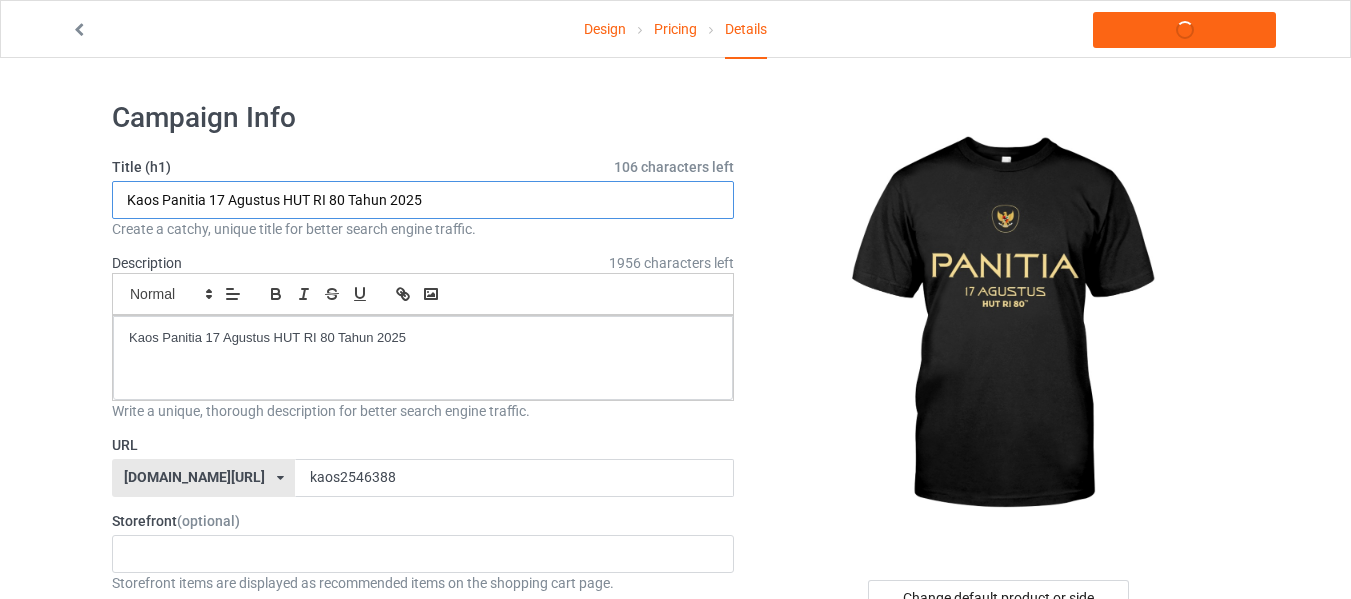 click on "Kaos Panitia 17 Agustus HUT RI 80 Tahun 2025" at bounding box center [423, 200] 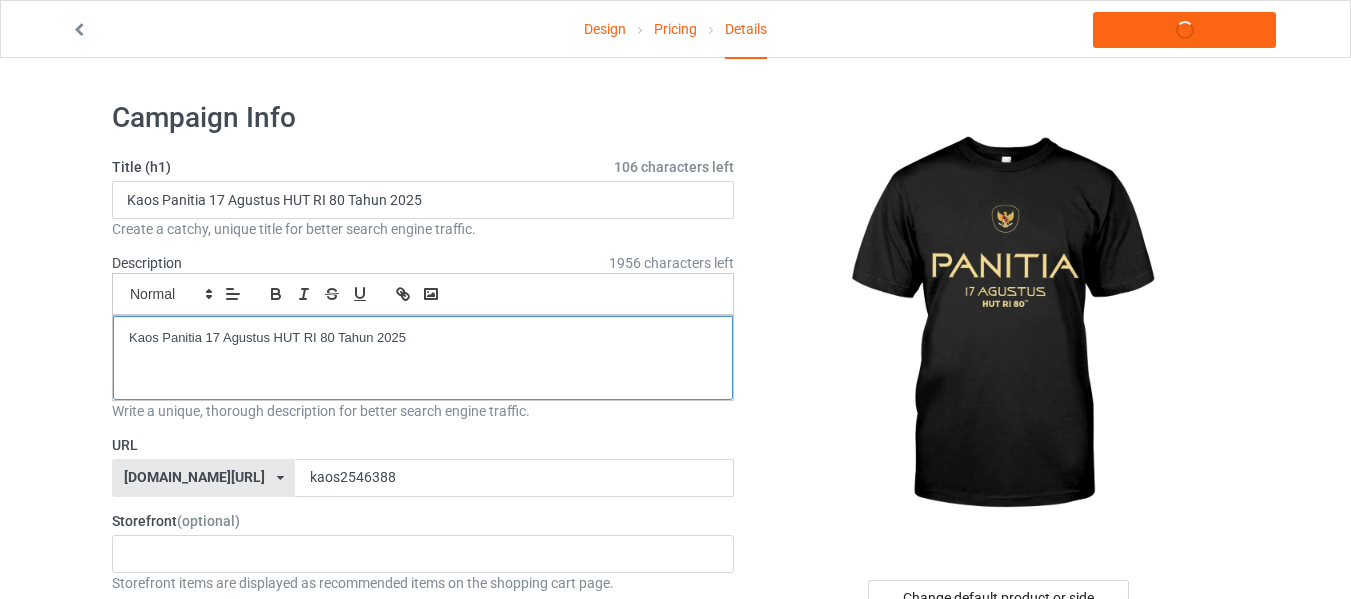 click on "Kaos Panitia 17 Agustus HUT RI 80 Tahun 2025" at bounding box center (423, 358) 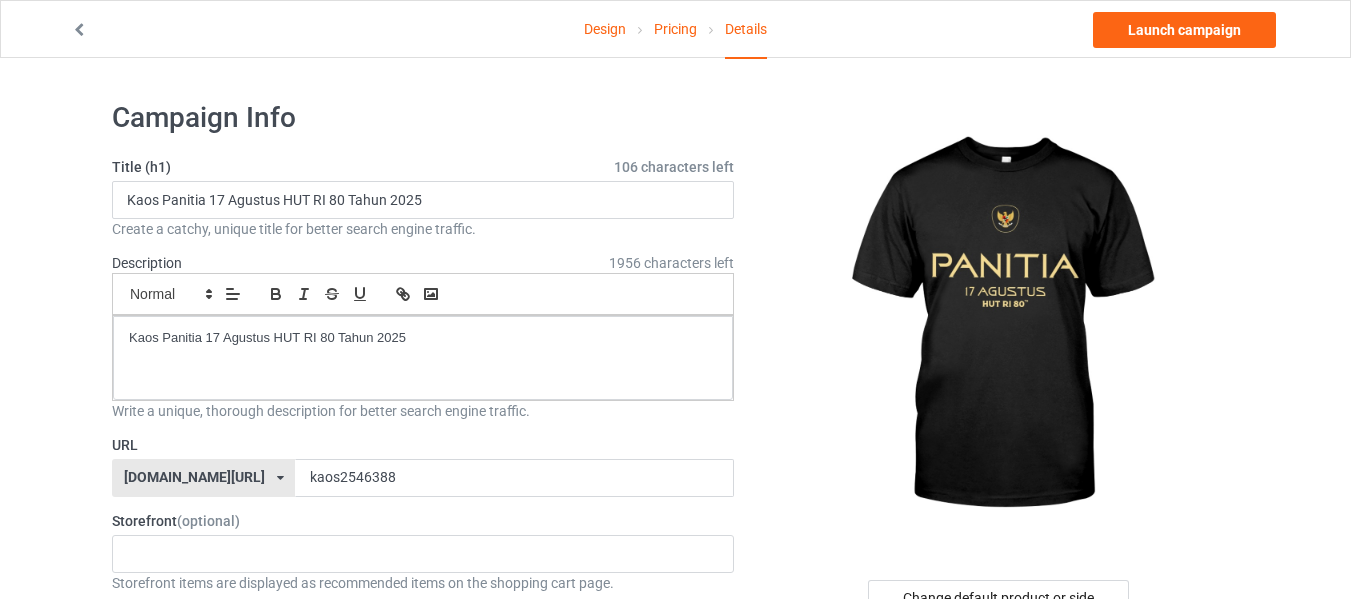 click on "Design Pricing Details Launch campaign" at bounding box center [675, 29] 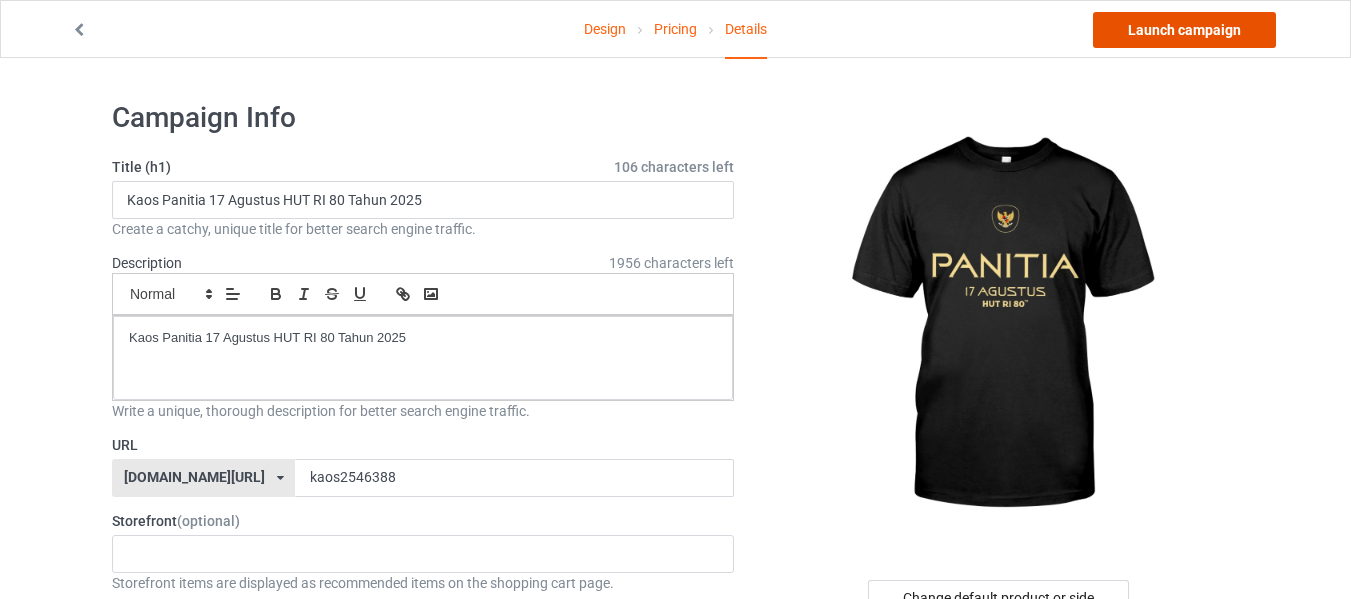 click on "Launch campaign" at bounding box center (1184, 30) 